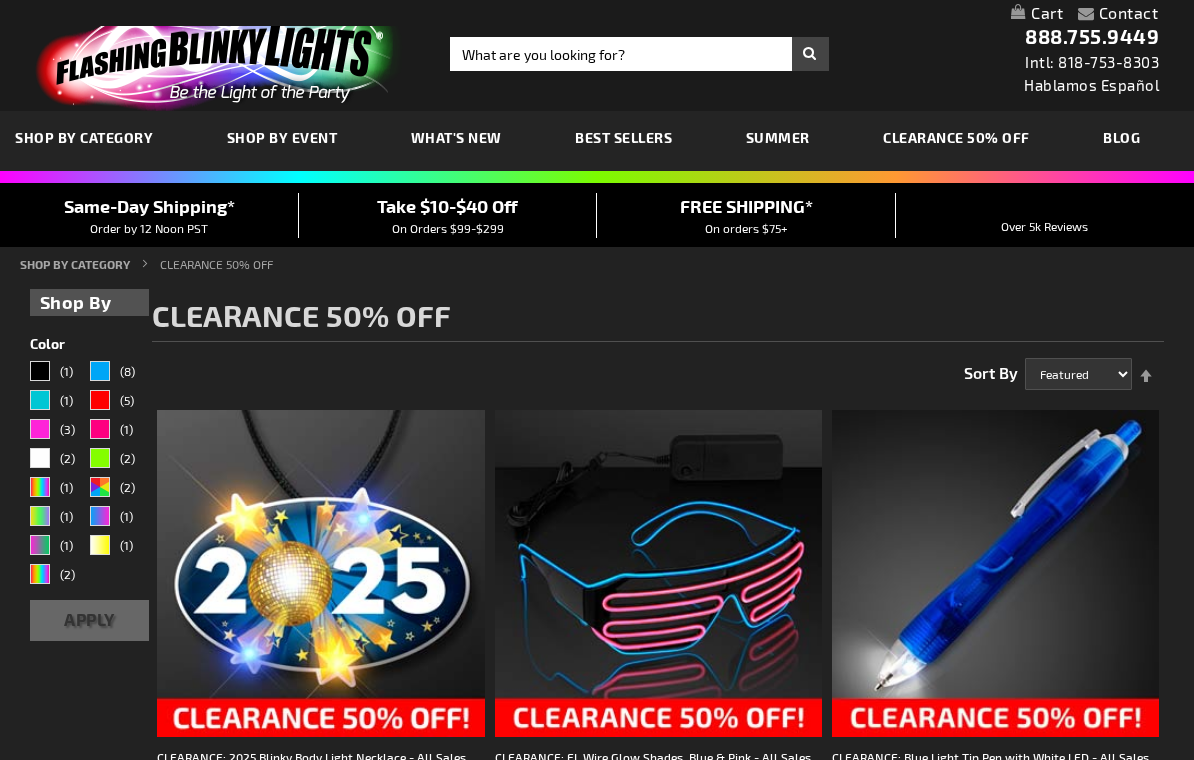 scroll, scrollTop: 27, scrollLeft: 0, axis: vertical 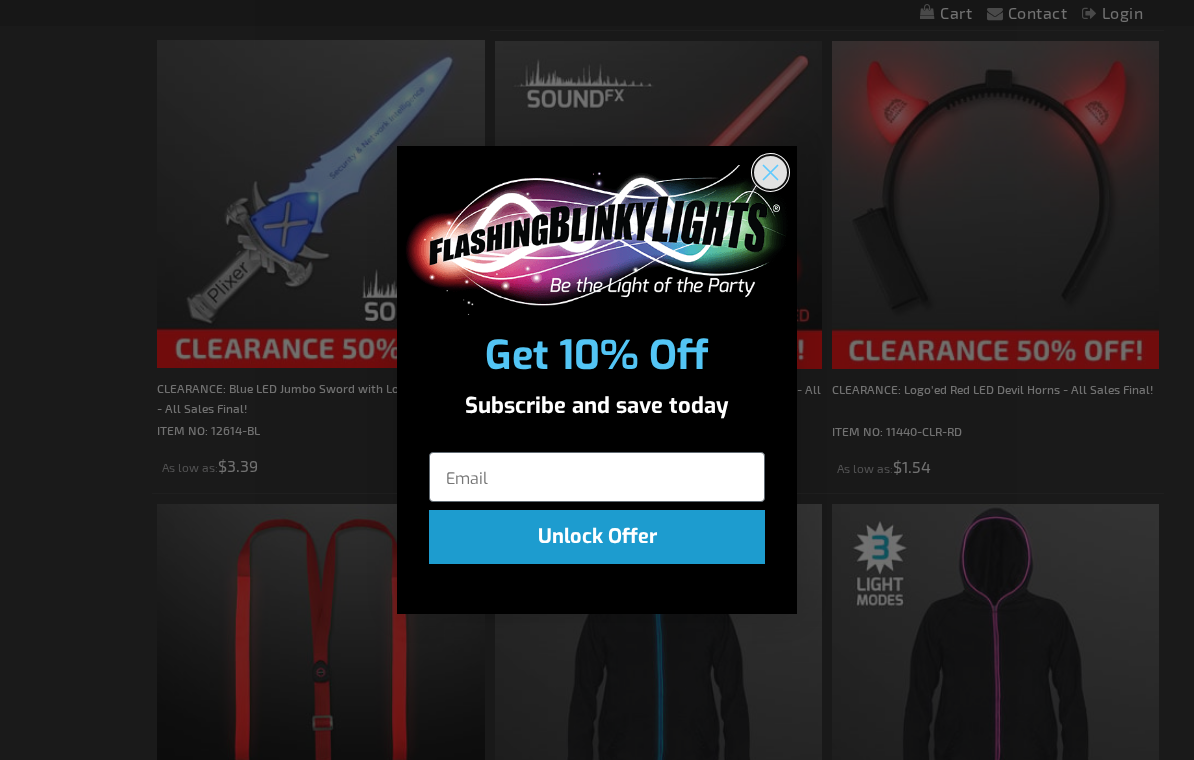 click 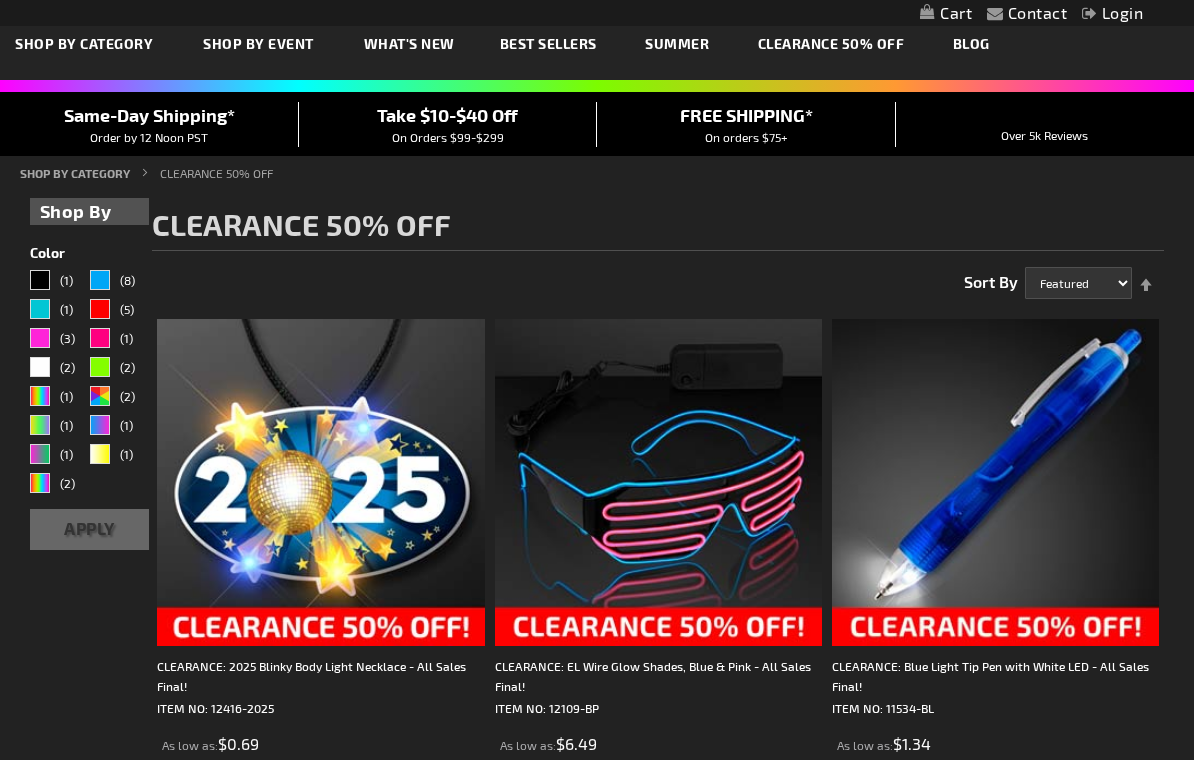 scroll, scrollTop: 0, scrollLeft: 0, axis: both 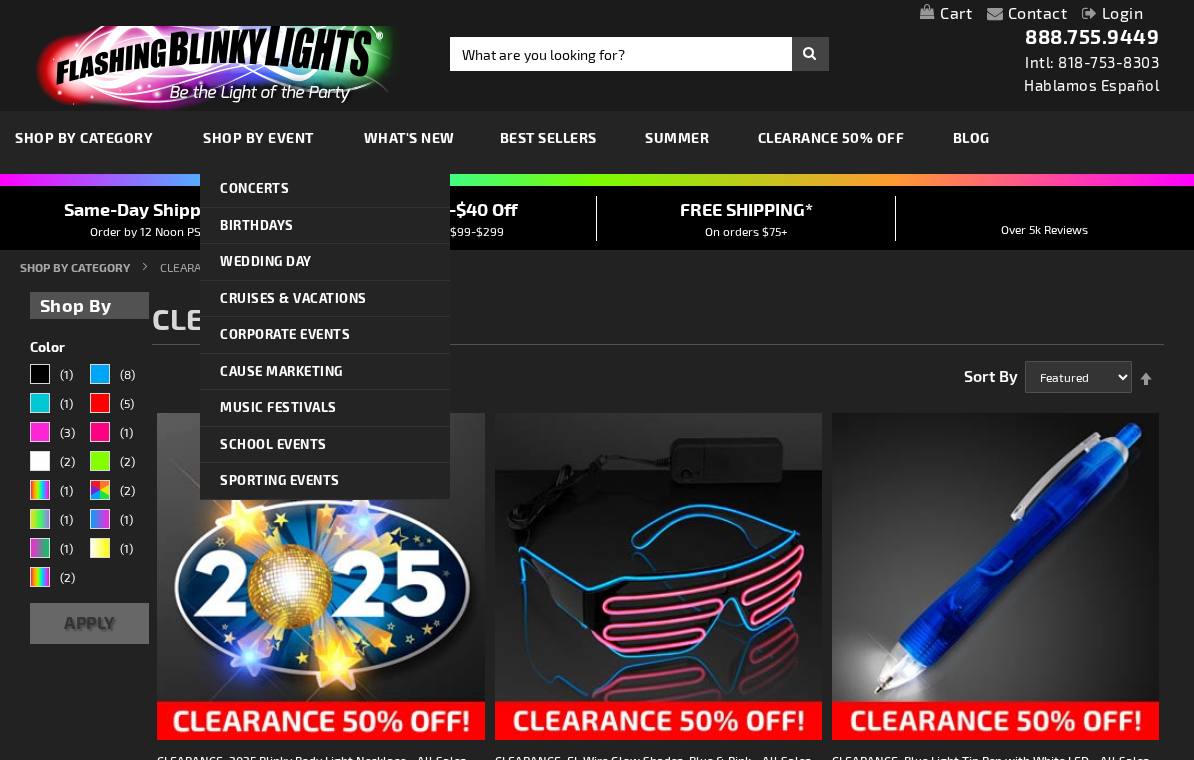 click on "Concerts" at bounding box center [254, 188] 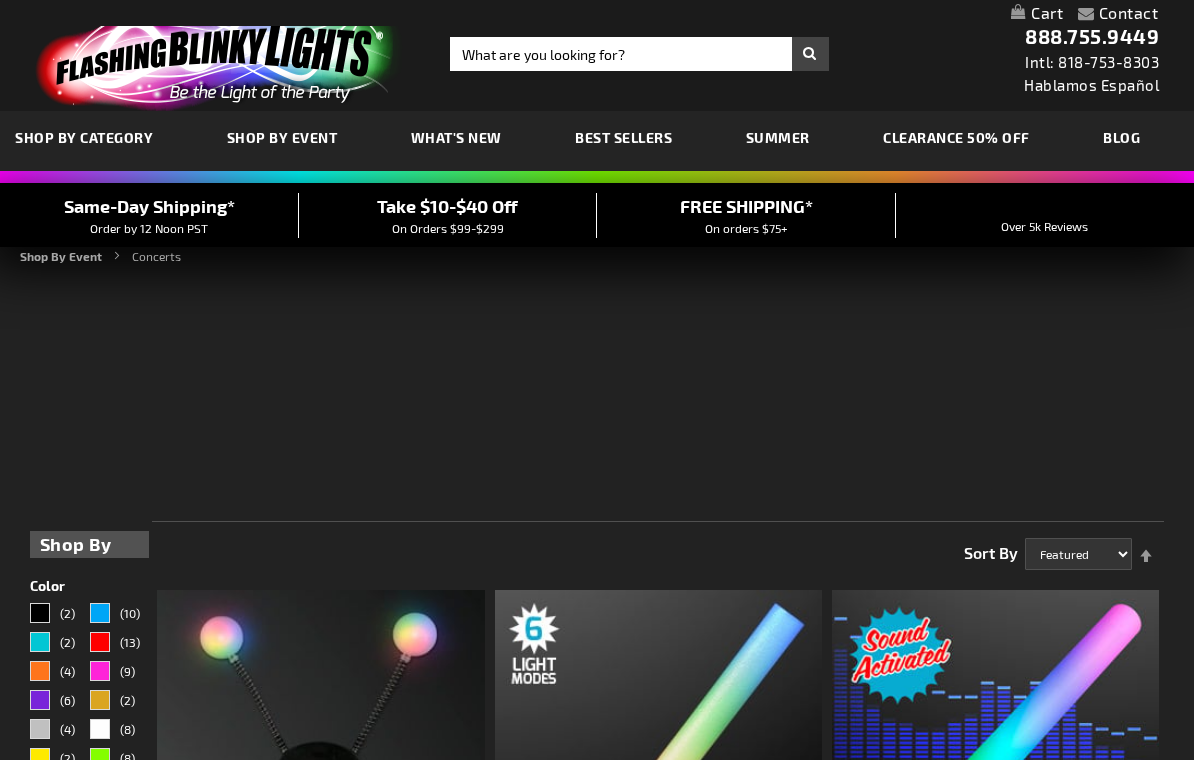 scroll, scrollTop: 0, scrollLeft: 0, axis: both 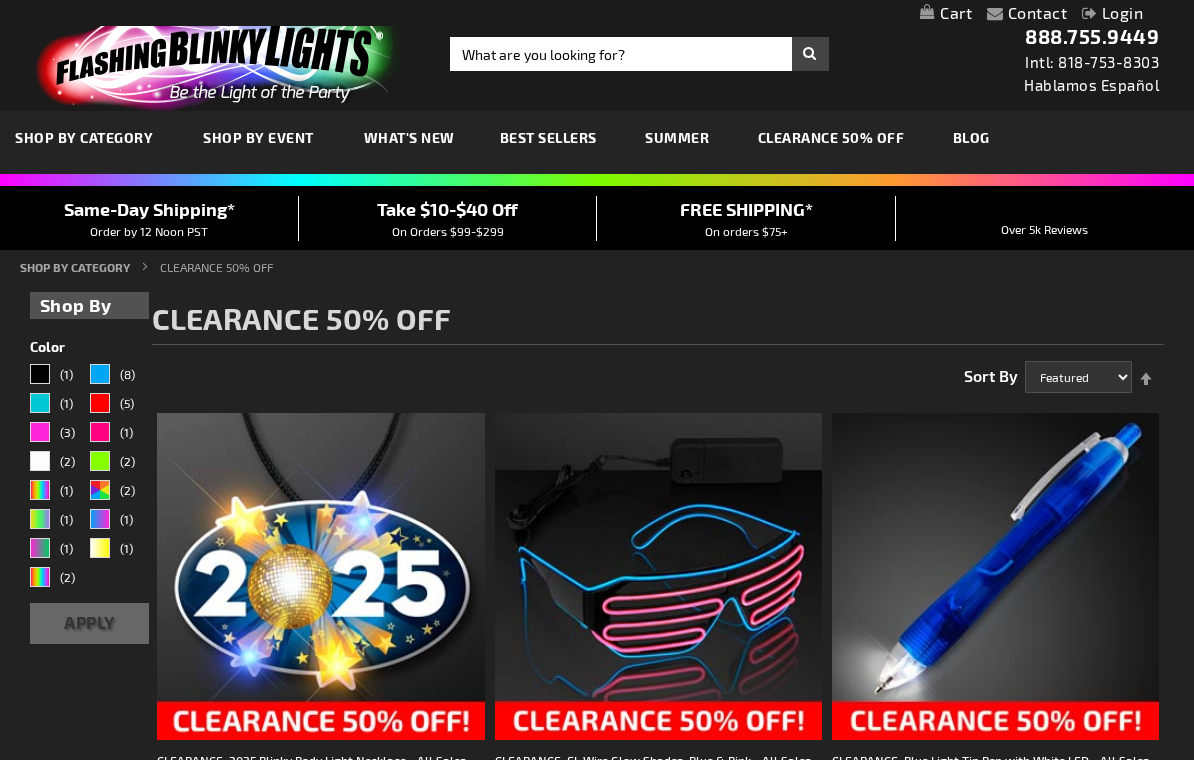click on "Checkout as a new customer
Creating an account has many benefits:
See order and shipping status
Track order history
Check out faster
Create an Account
Checkout using your account
Email Address
Password
Sign In" at bounding box center [658, 4779] 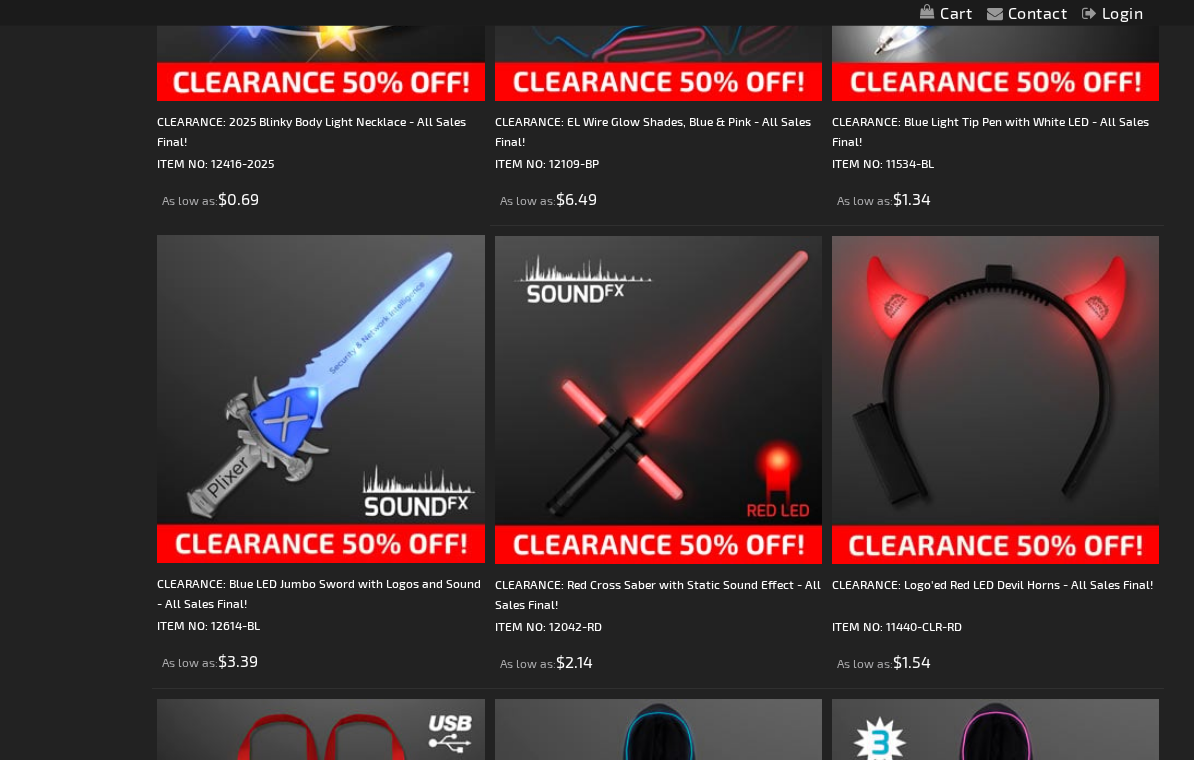 scroll, scrollTop: 639, scrollLeft: 0, axis: vertical 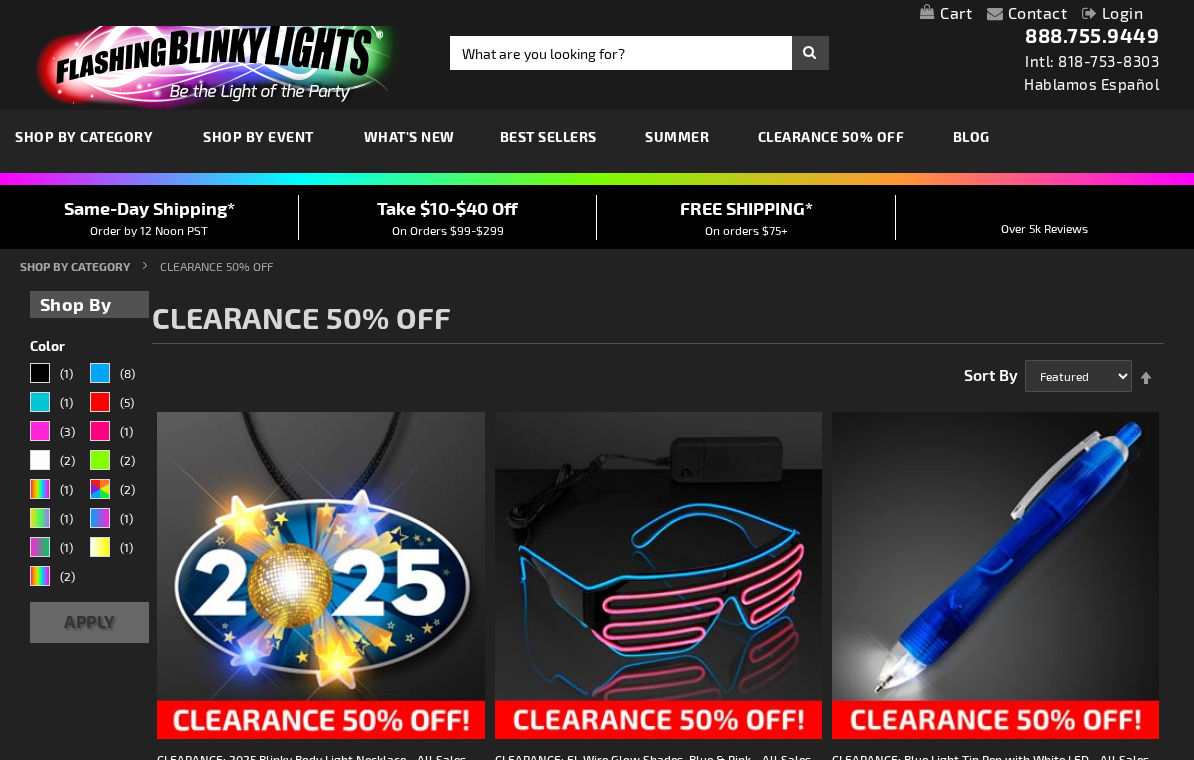 click on "Best Sellers" at bounding box center [548, 136] 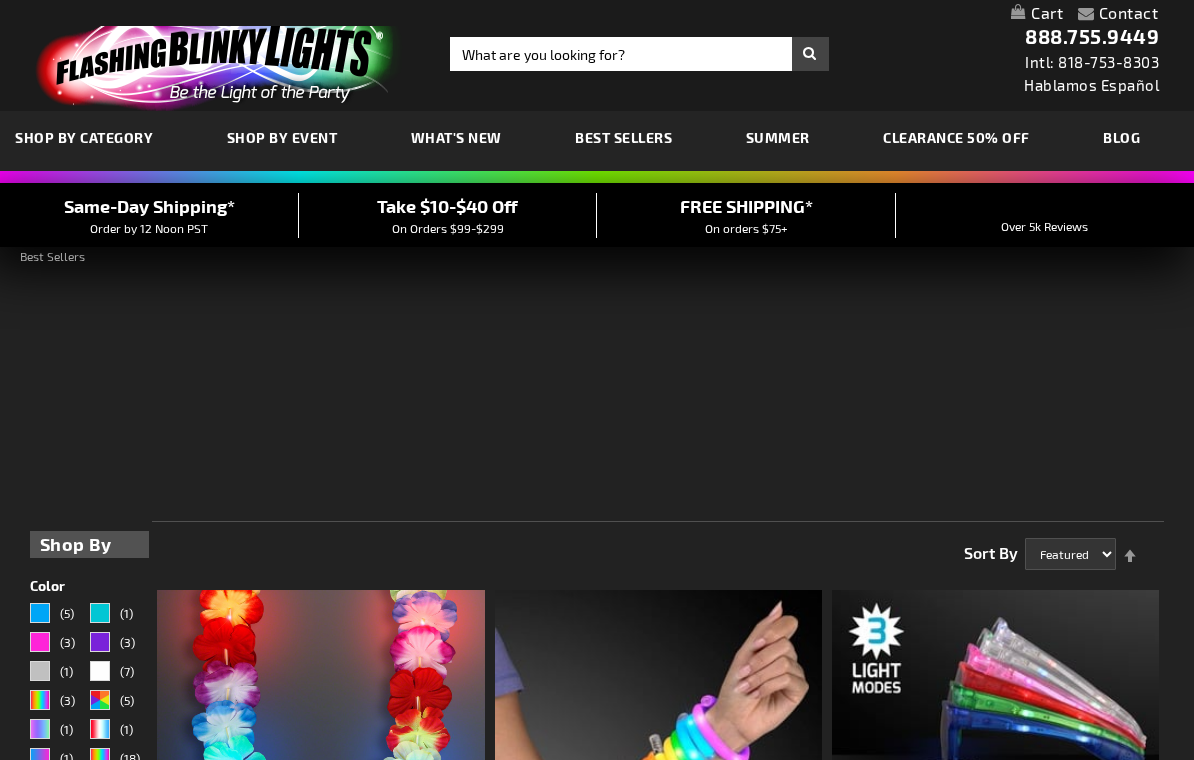 scroll, scrollTop: 0, scrollLeft: 0, axis: both 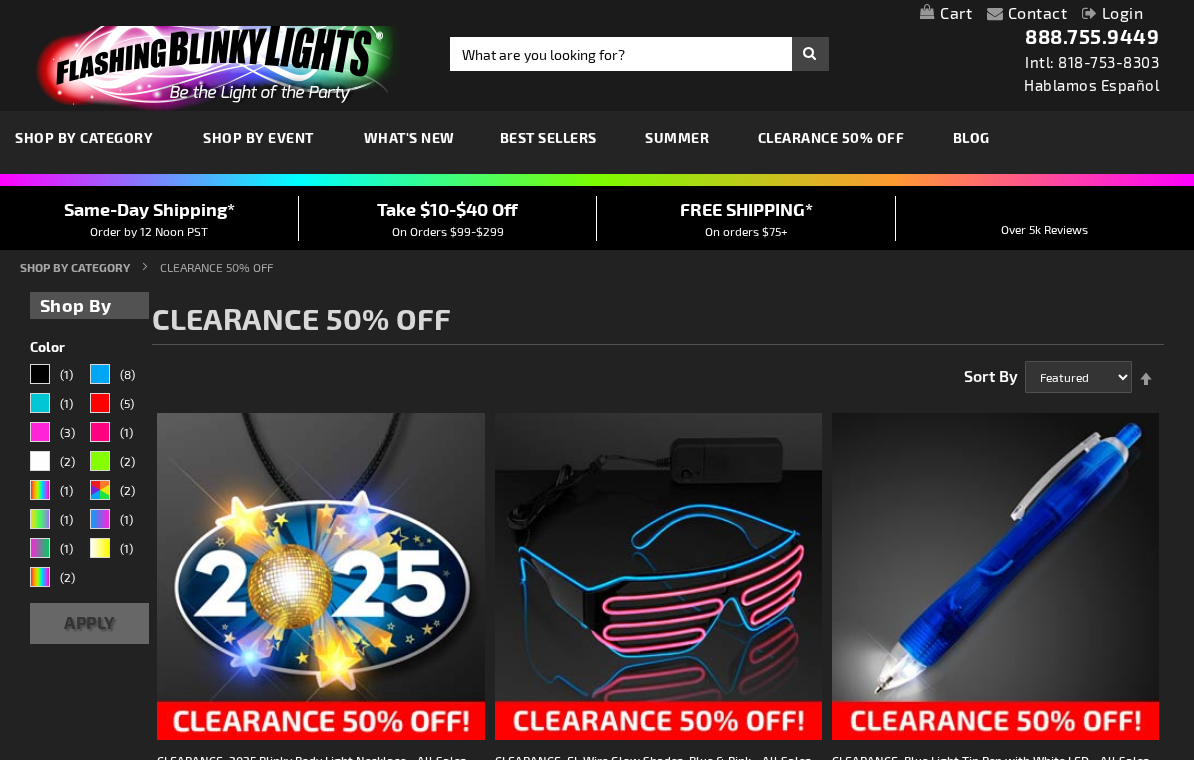 click on "SUMMER" at bounding box center [677, 137] 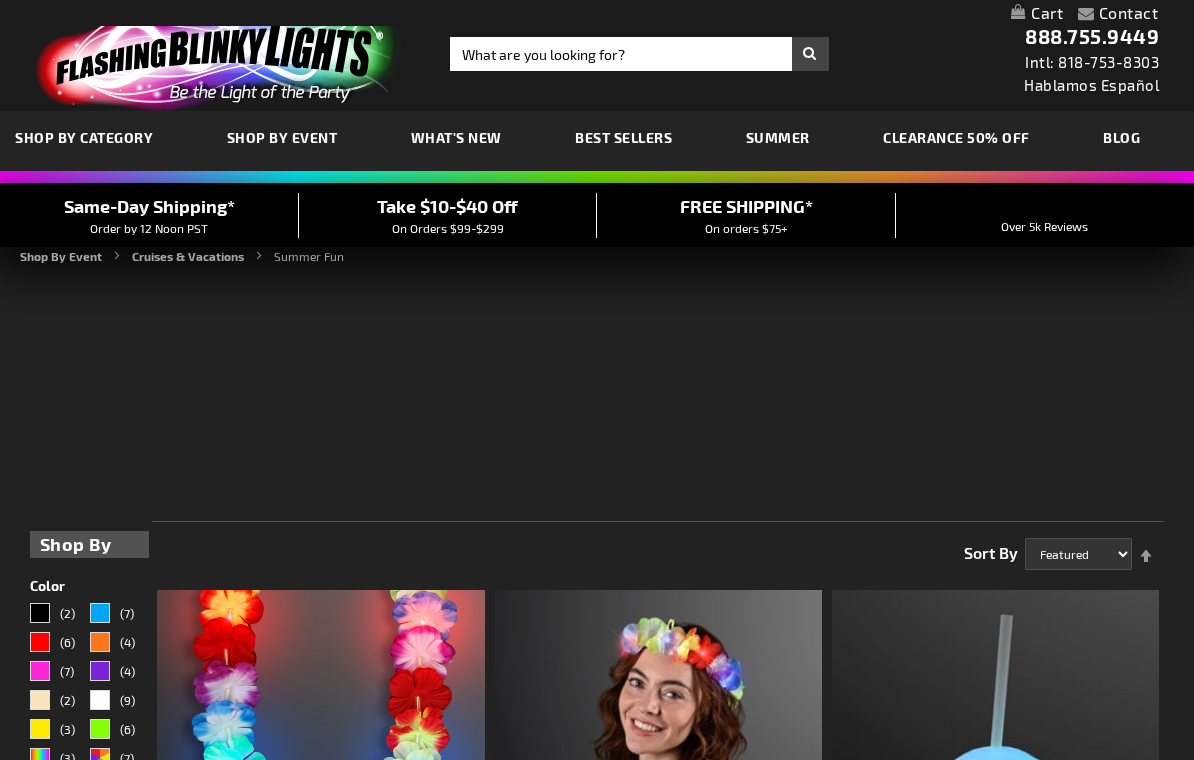 scroll, scrollTop: 0, scrollLeft: 0, axis: both 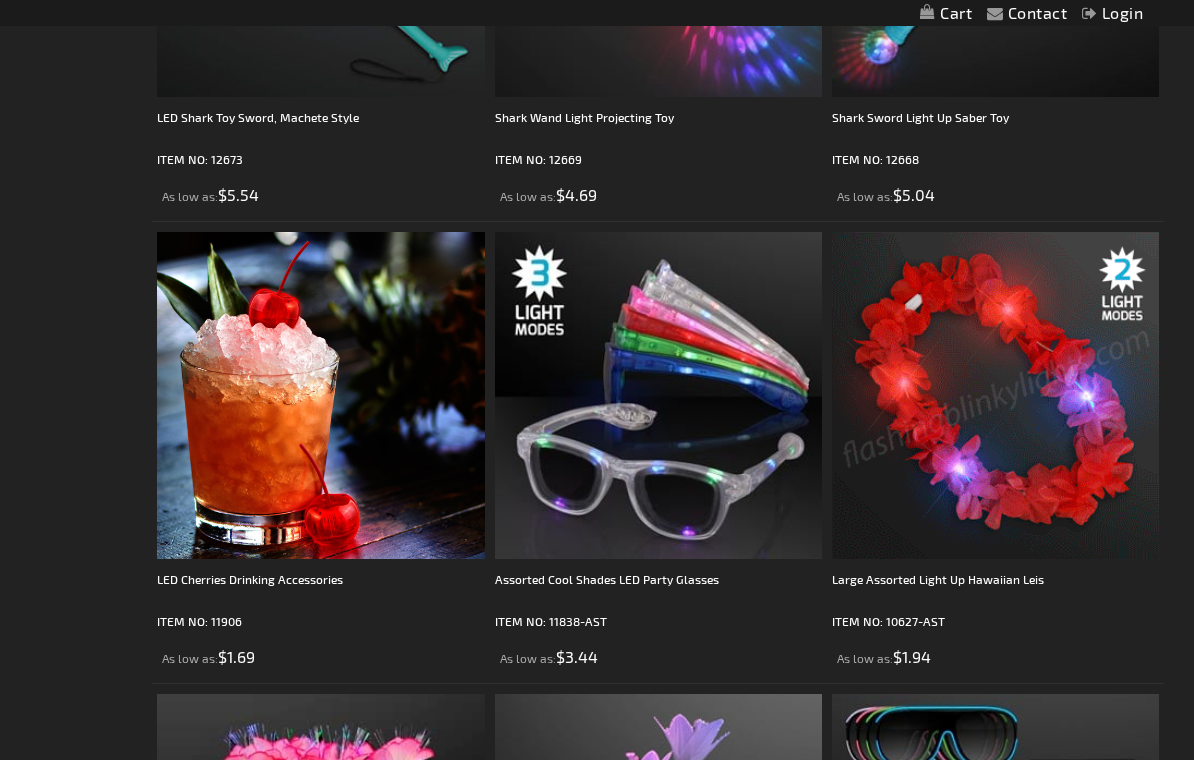click at bounding box center (995, 395) 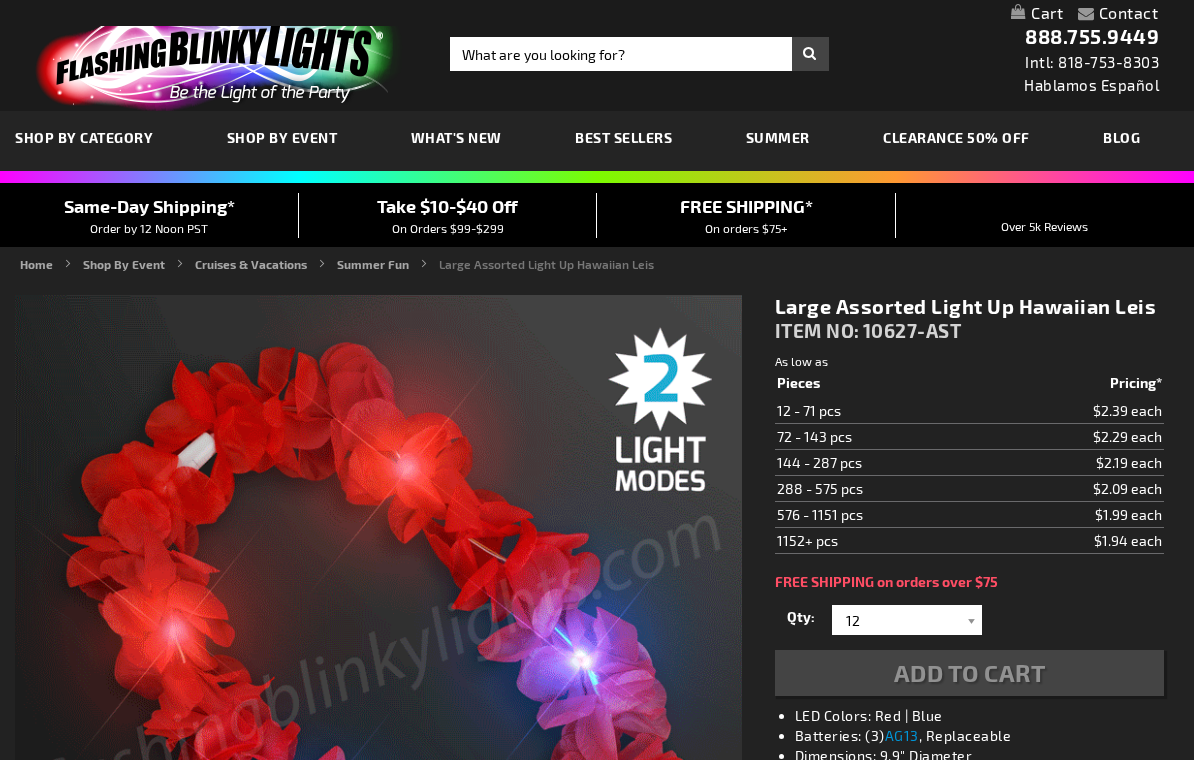 scroll, scrollTop: 0, scrollLeft: 0, axis: both 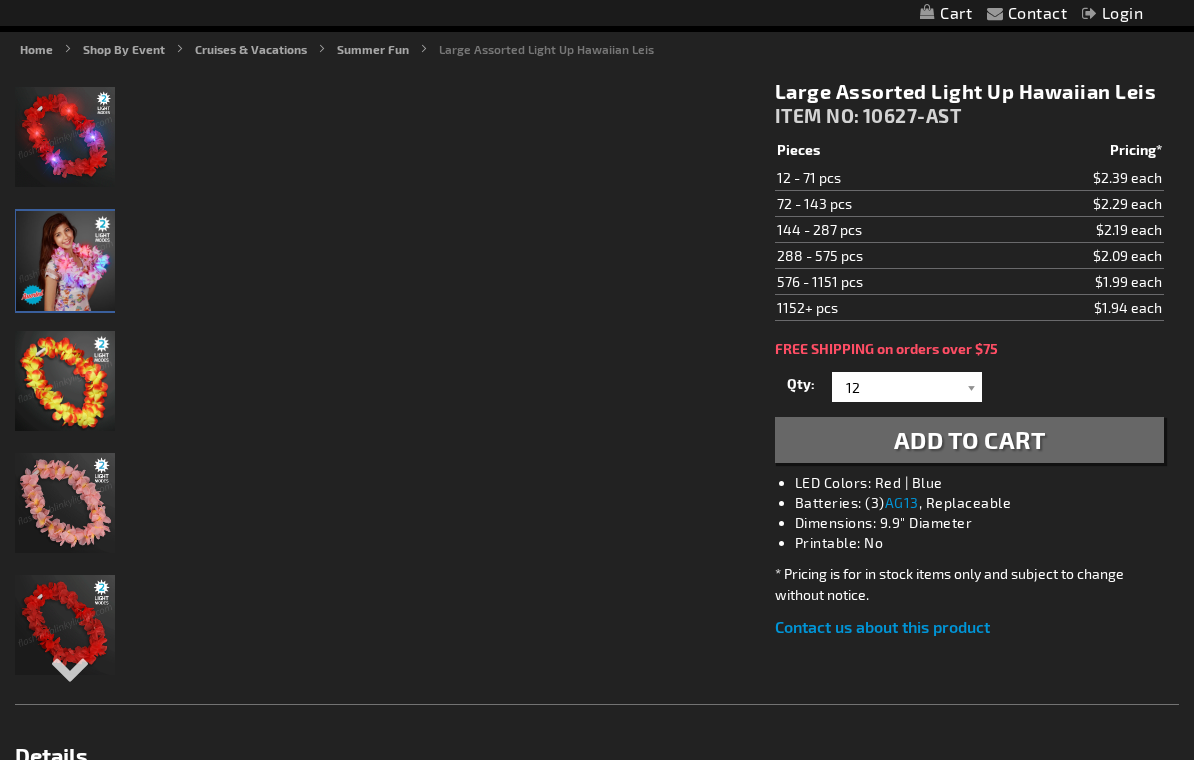 click at bounding box center [66, 261] 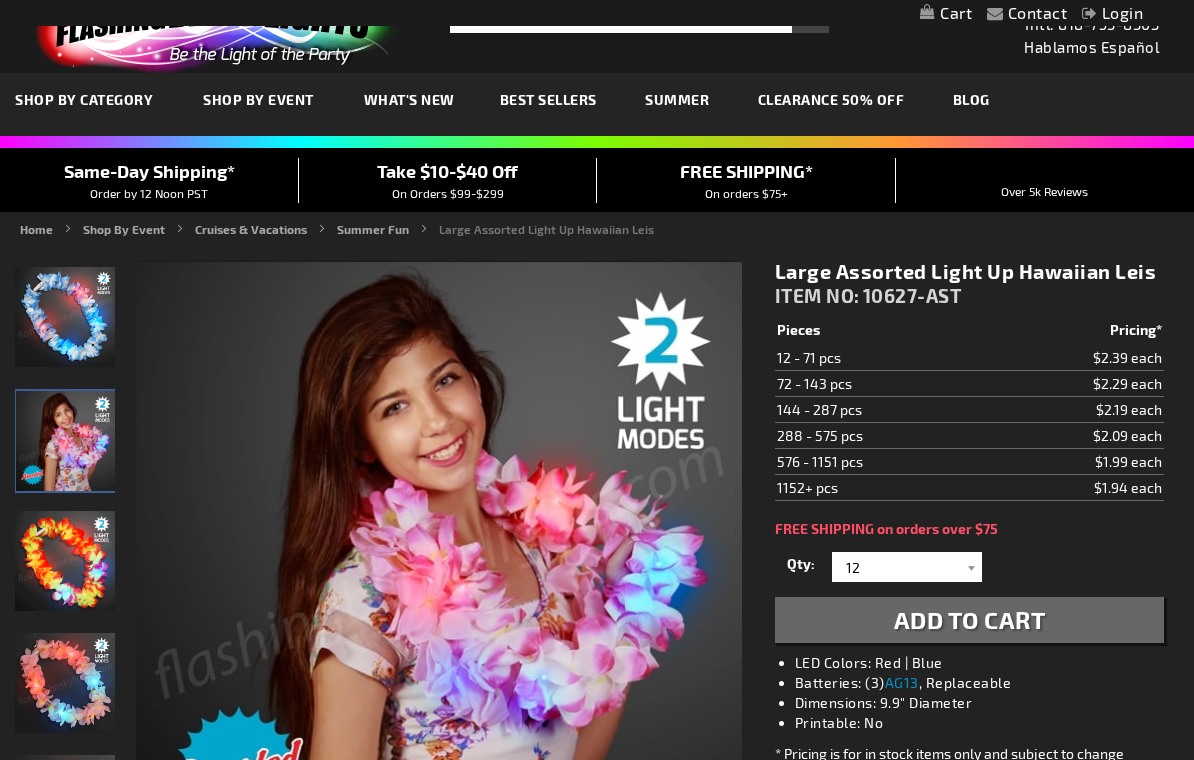scroll, scrollTop: 0, scrollLeft: 0, axis: both 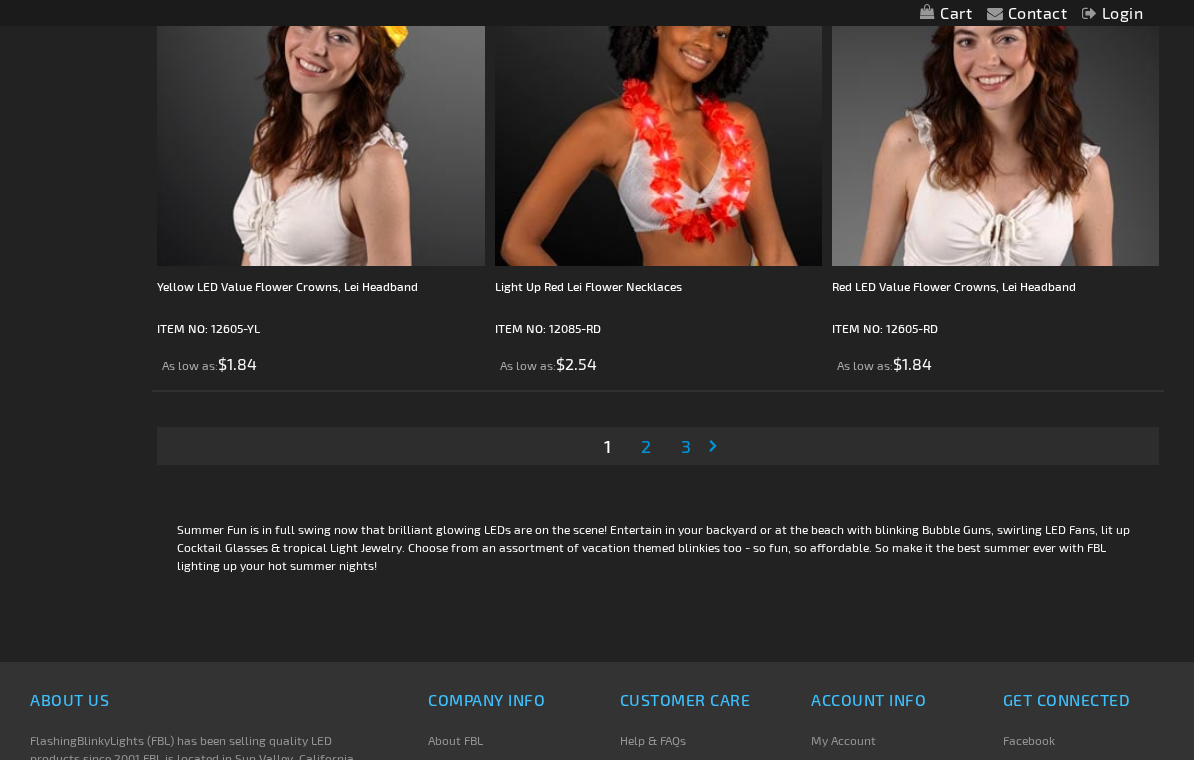 click on "2" at bounding box center [646, 446] 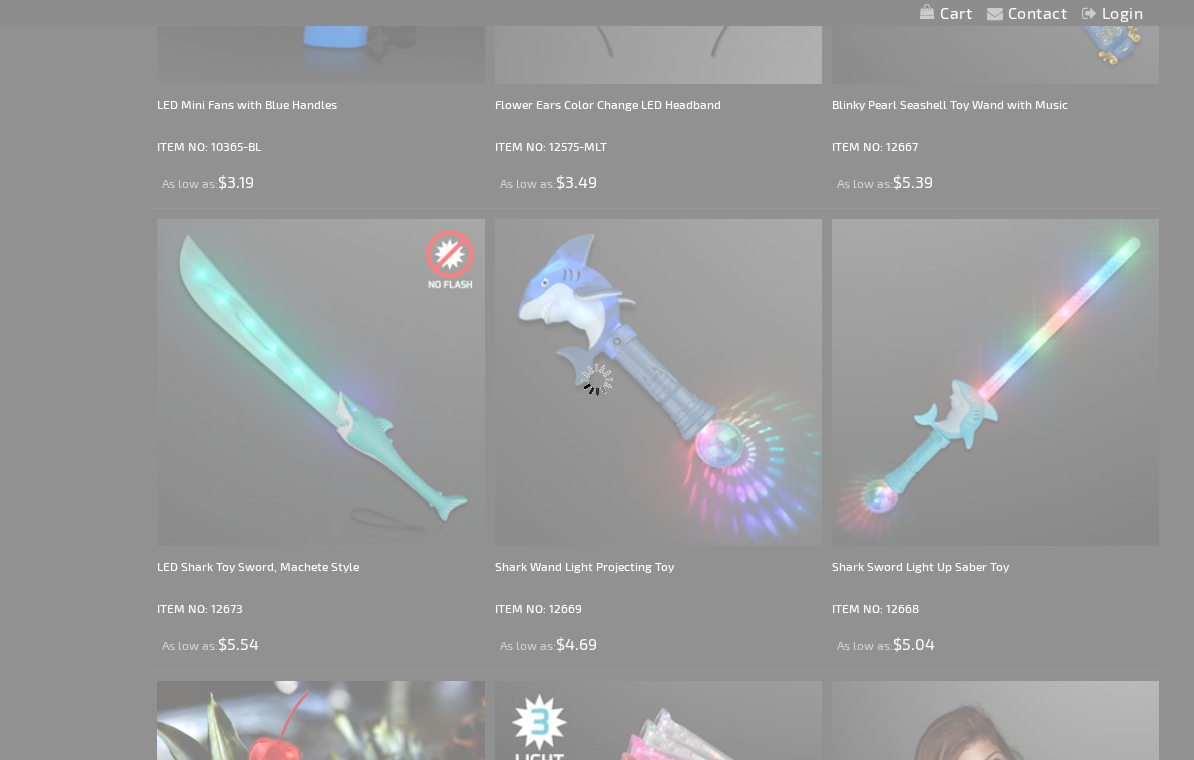 scroll, scrollTop: 0, scrollLeft: 0, axis: both 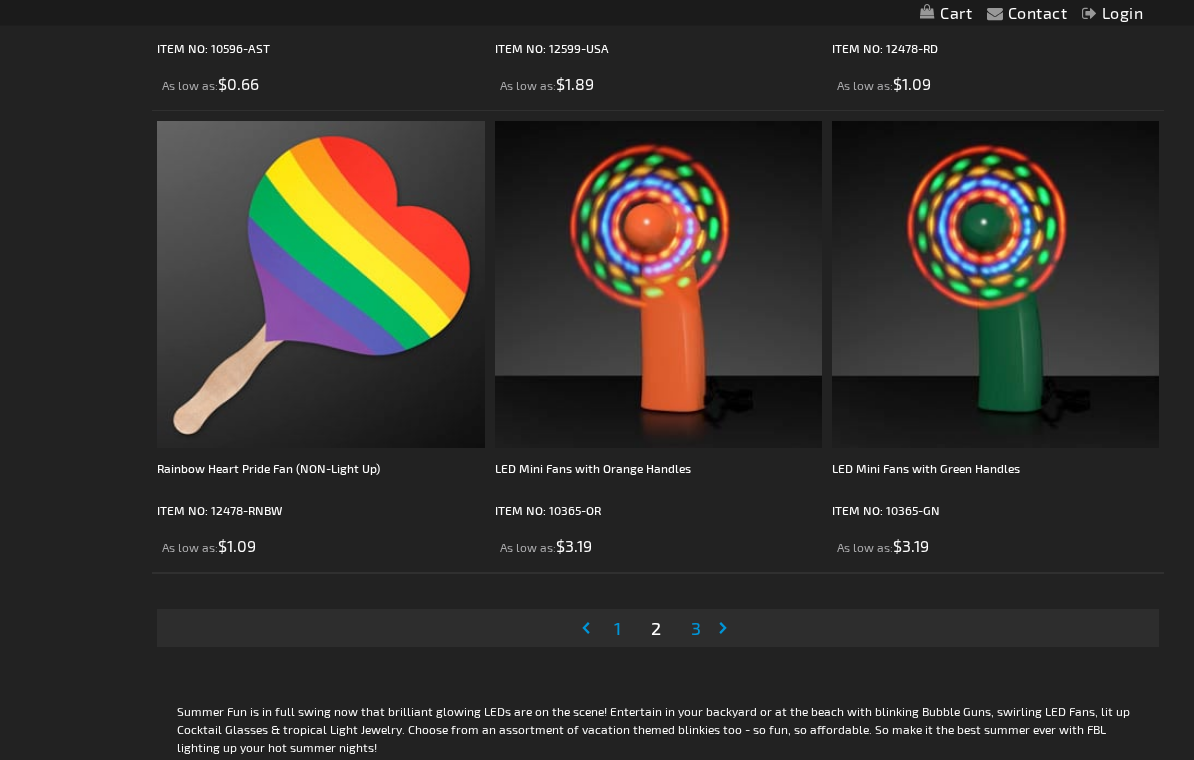 click on "Page
3" at bounding box center [696, 629] 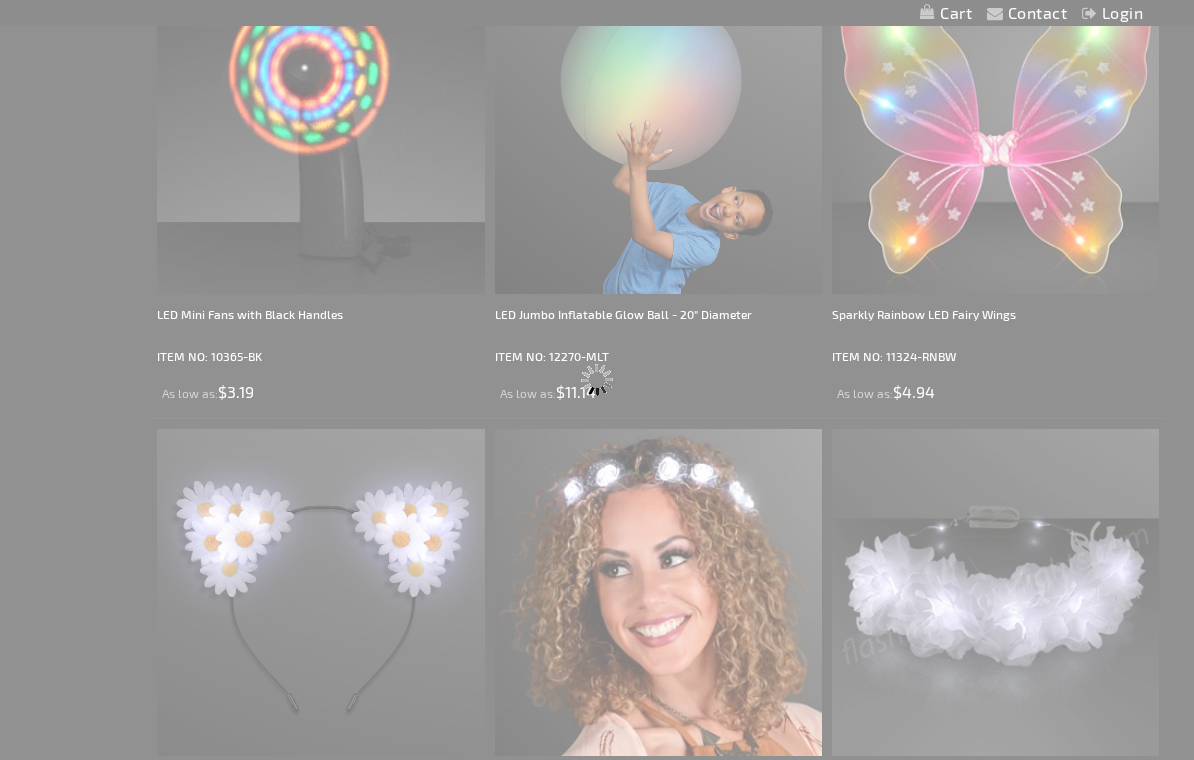scroll, scrollTop: 0, scrollLeft: 0, axis: both 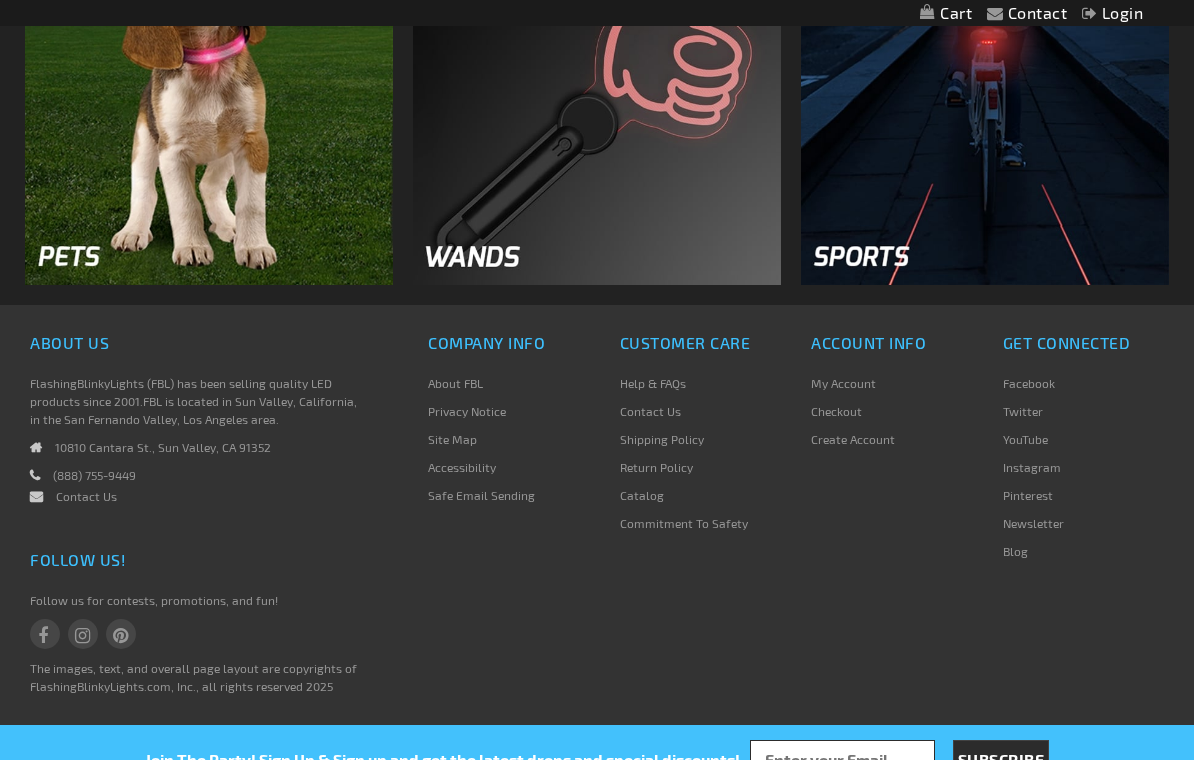 click on "About FBL" at bounding box center [455, 383] 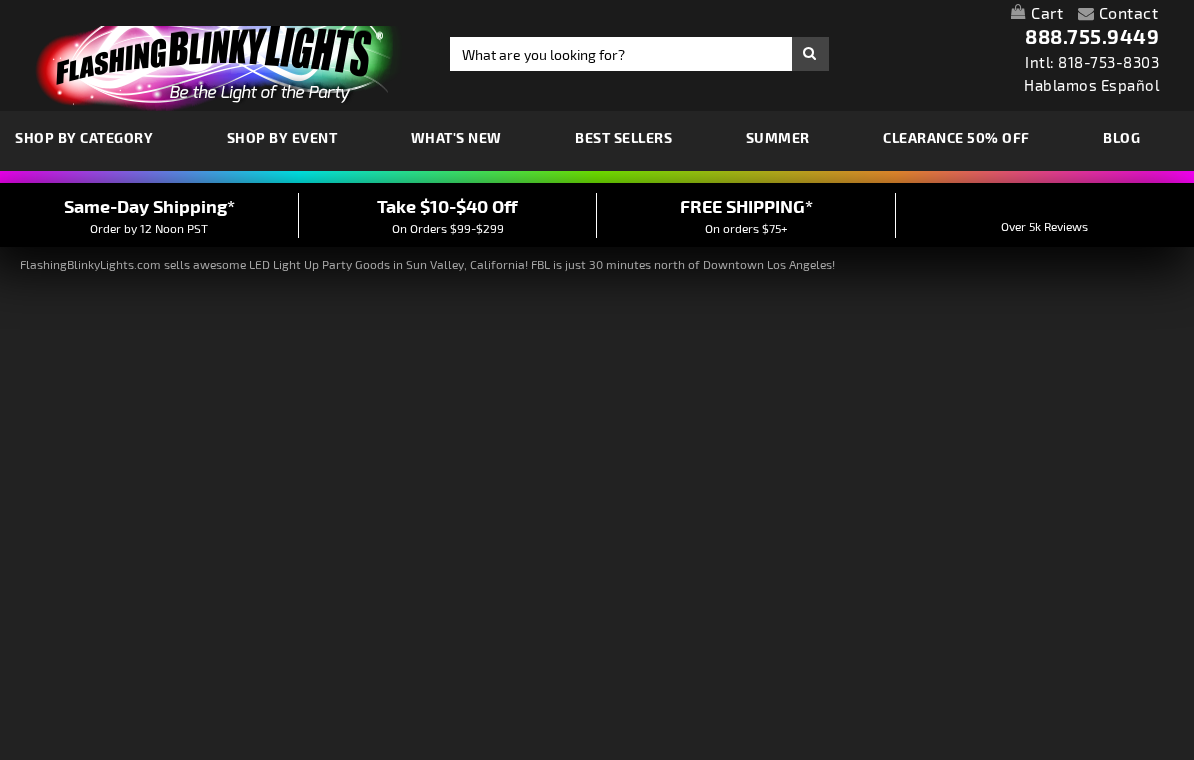 scroll, scrollTop: 0, scrollLeft: 0, axis: both 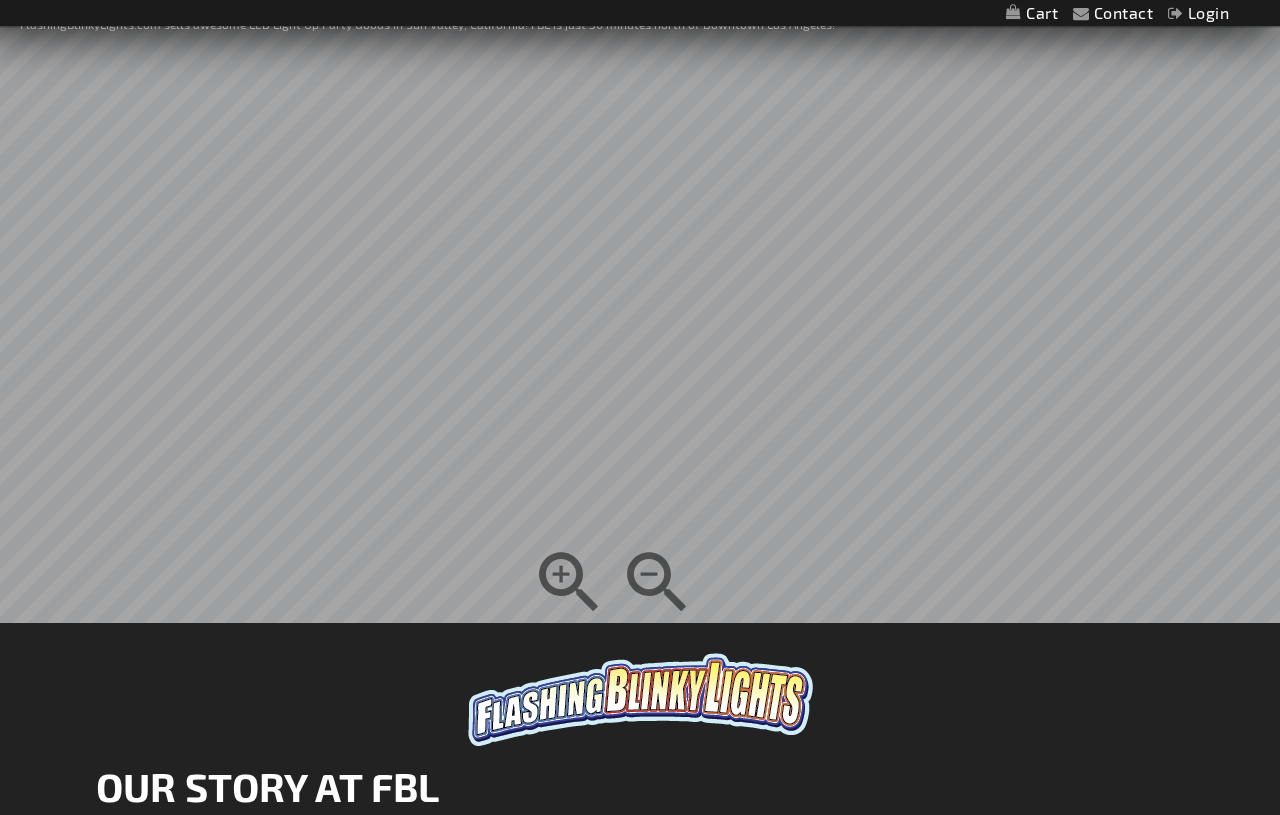 click on "OUR STORY AT FBL" at bounding box center [640, 786] 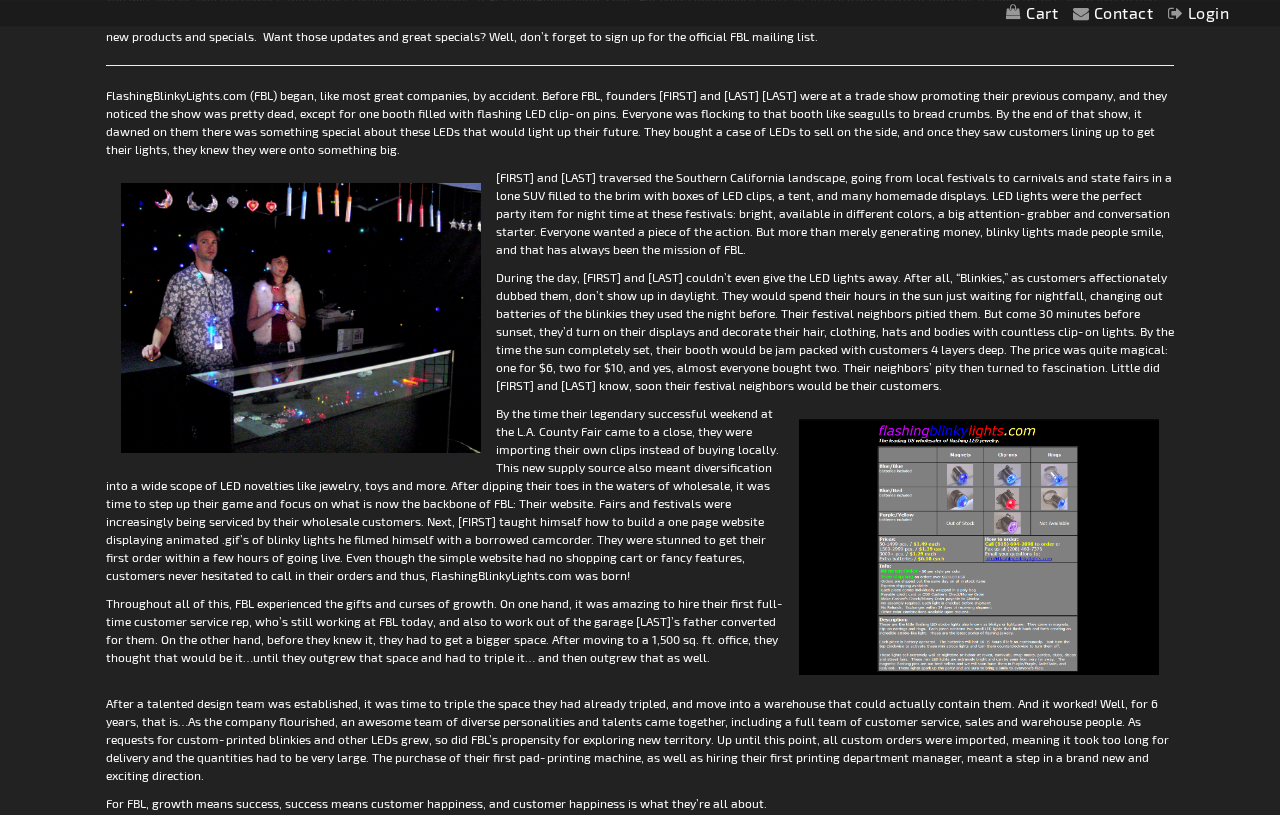 scroll, scrollTop: 1246, scrollLeft: 0, axis: vertical 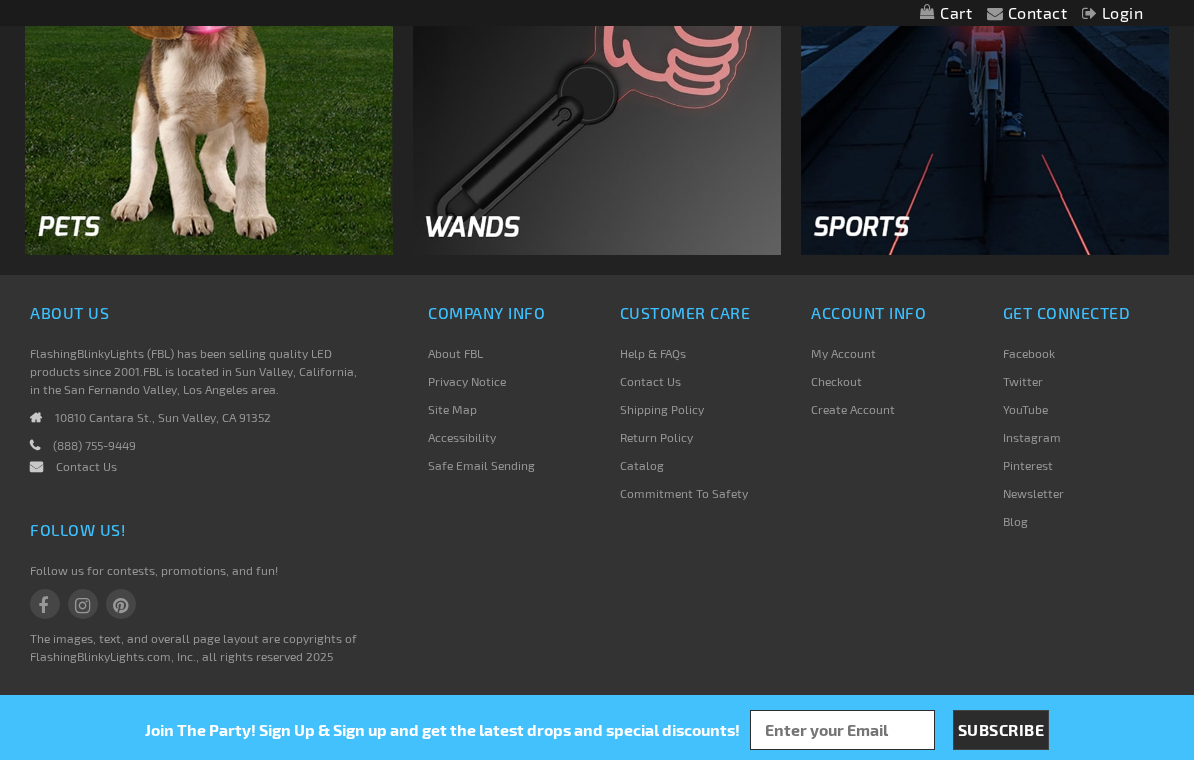 click on "Help & FAQs" at bounding box center [653, 353] 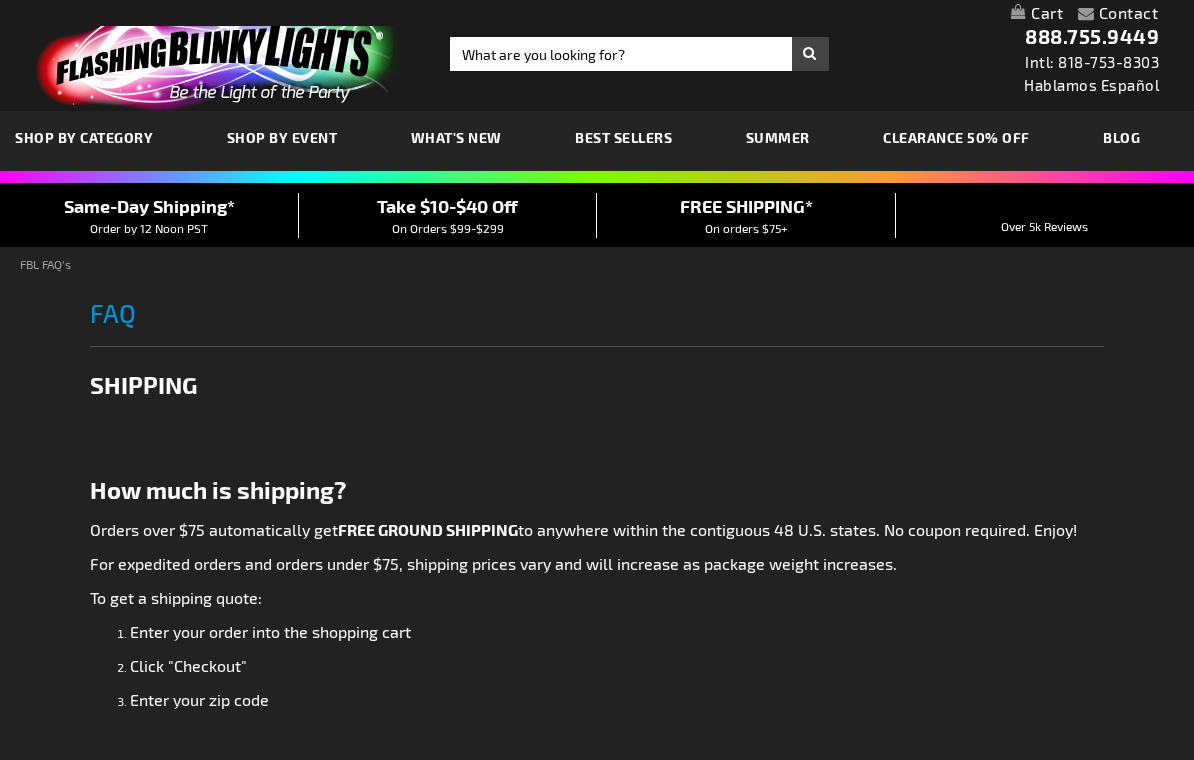 scroll, scrollTop: 0, scrollLeft: 0, axis: both 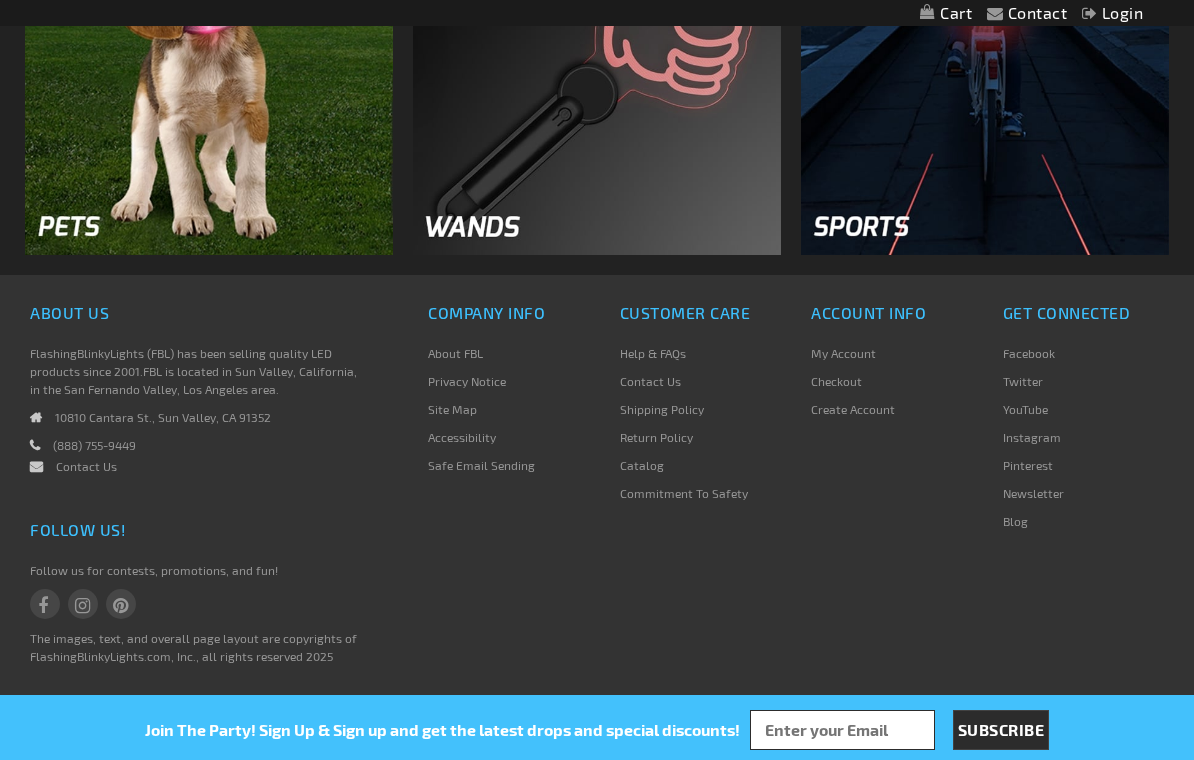 click on "Facebook" at bounding box center (1029, 353) 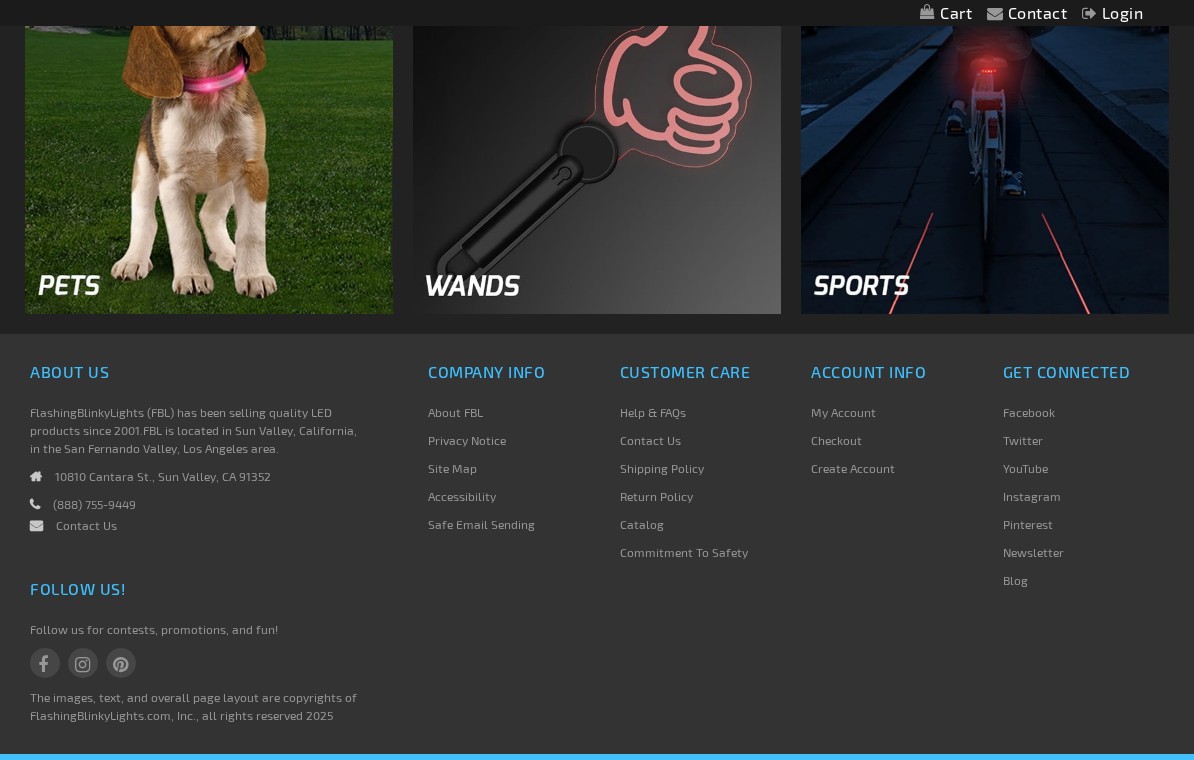 click on "Newsletter" at bounding box center [1033, 552] 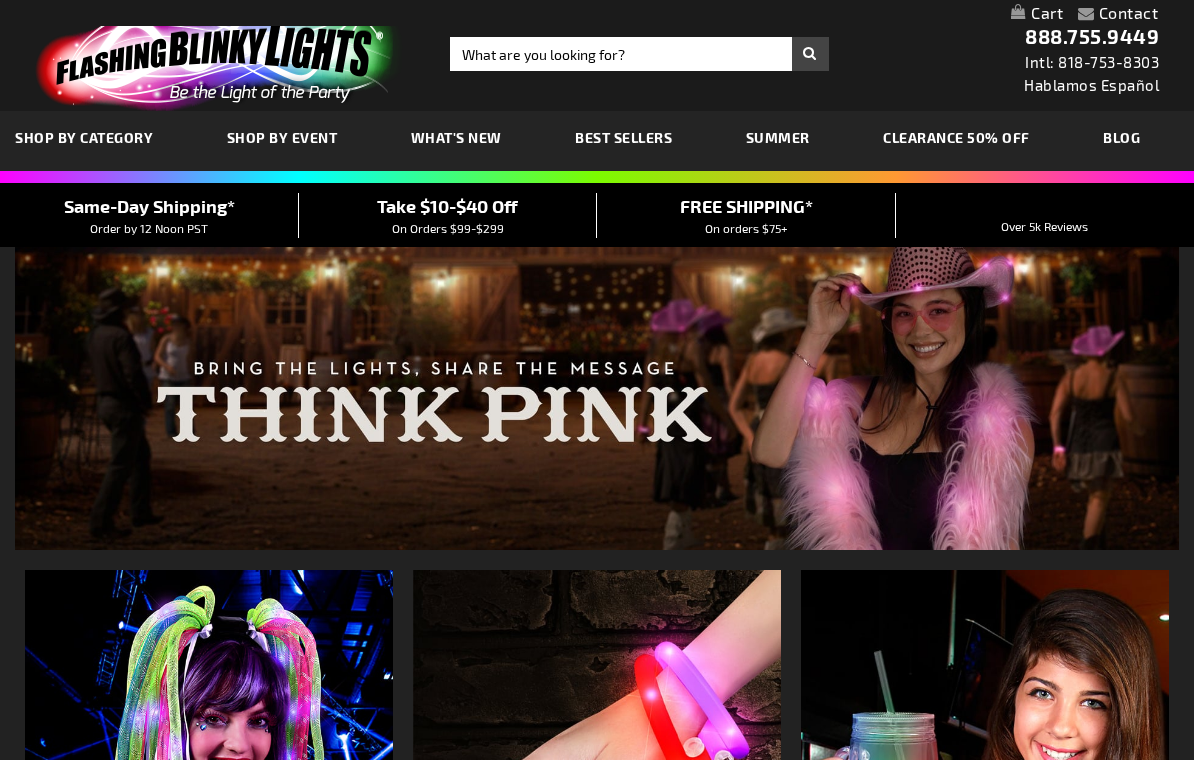 scroll, scrollTop: 0, scrollLeft: 0, axis: both 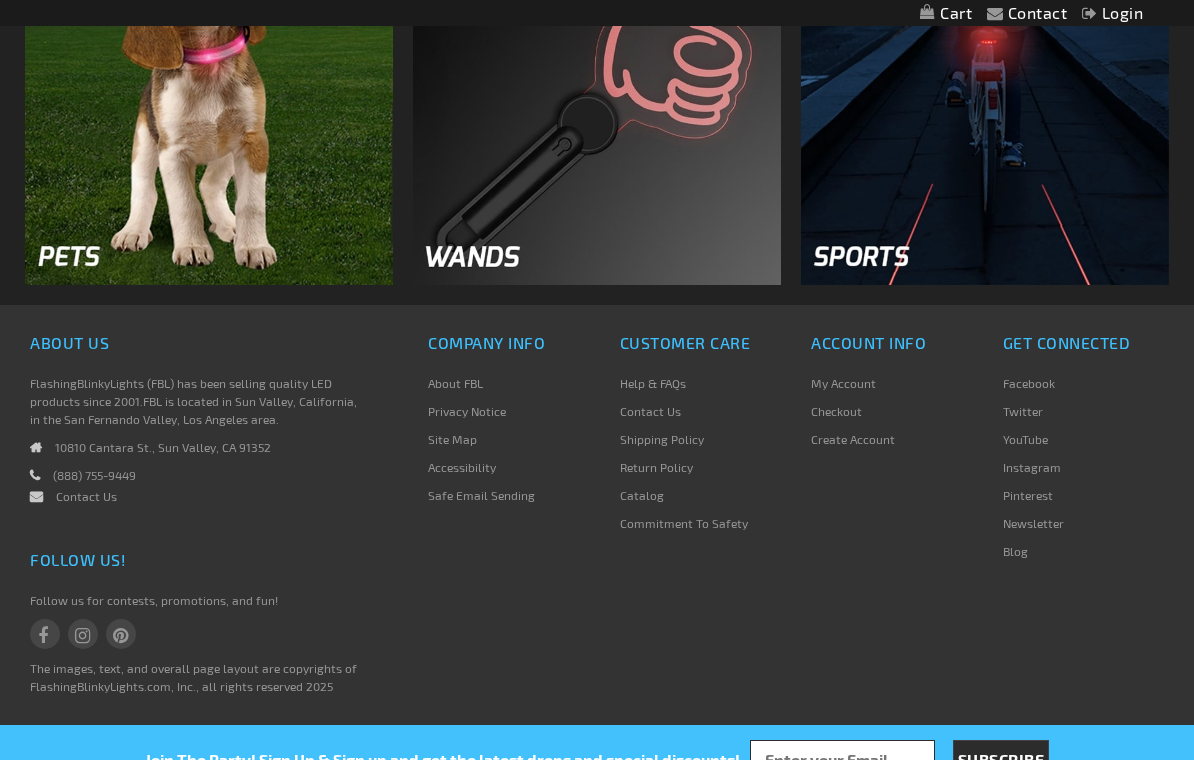 click on "Contact Us" at bounding box center (650, 411) 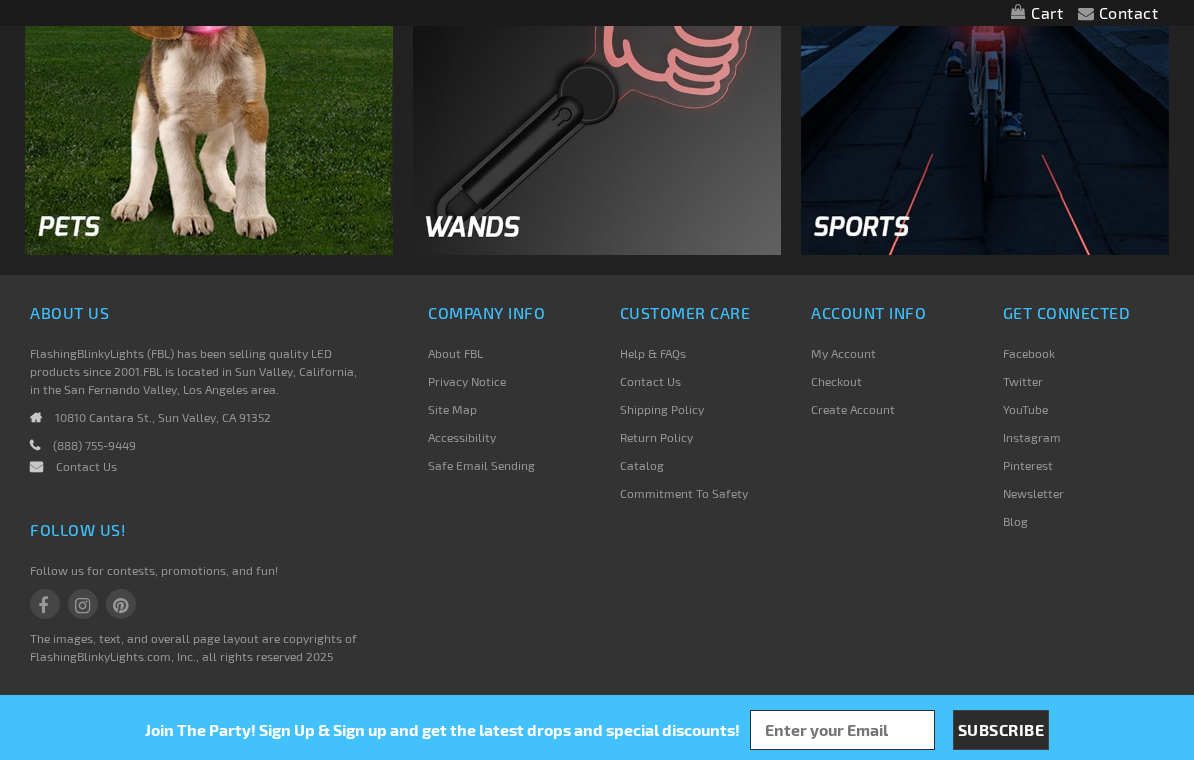 scroll, scrollTop: 2625, scrollLeft: 0, axis: vertical 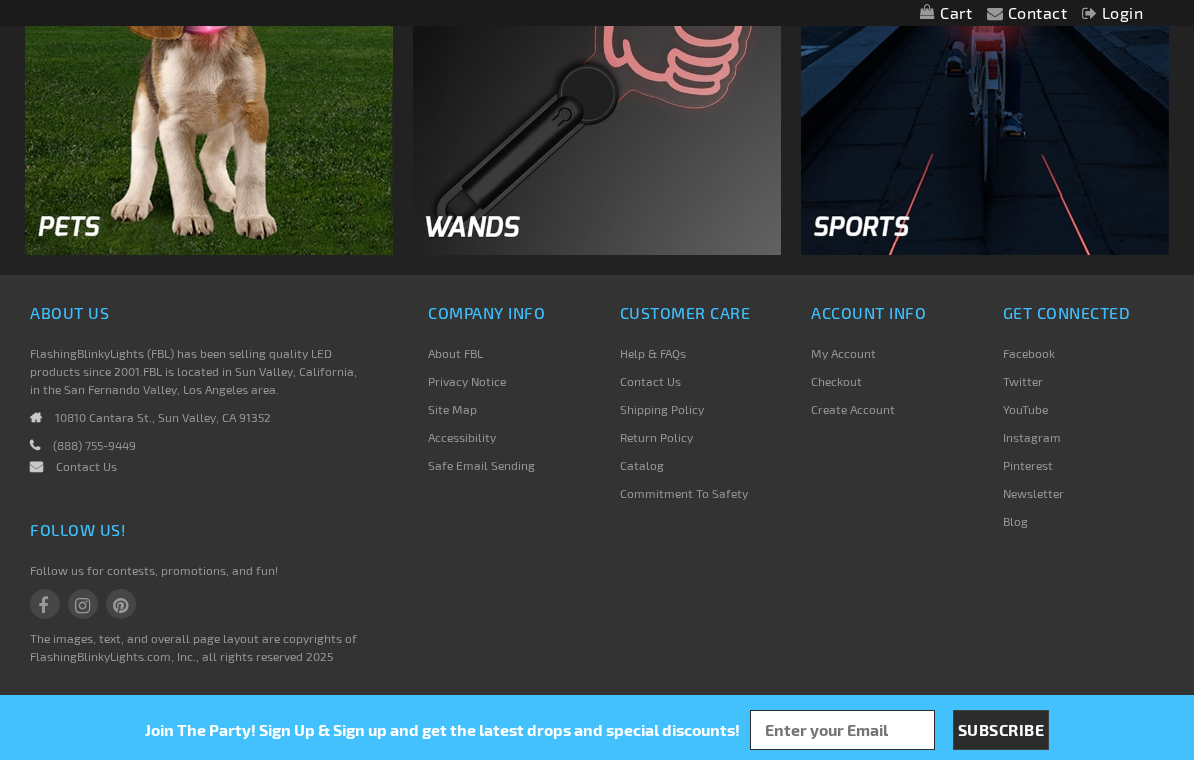 click on "Instagram" at bounding box center (1032, 437) 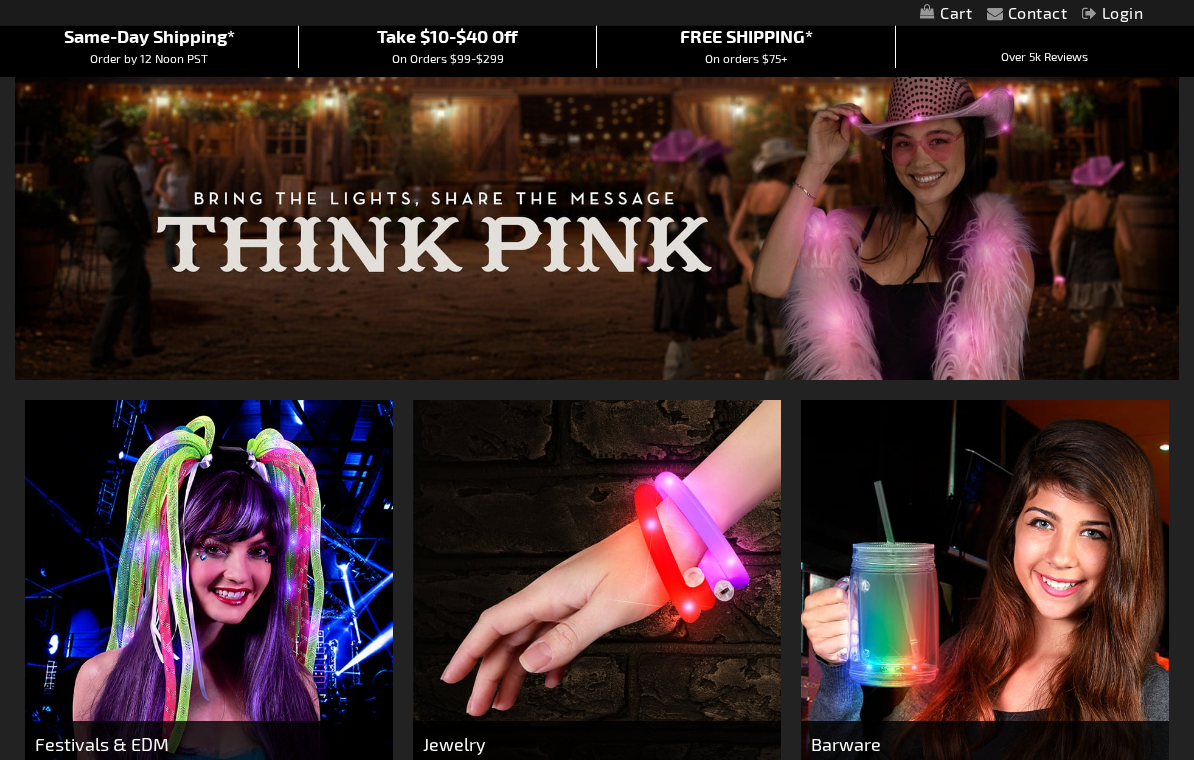 scroll, scrollTop: 0, scrollLeft: 0, axis: both 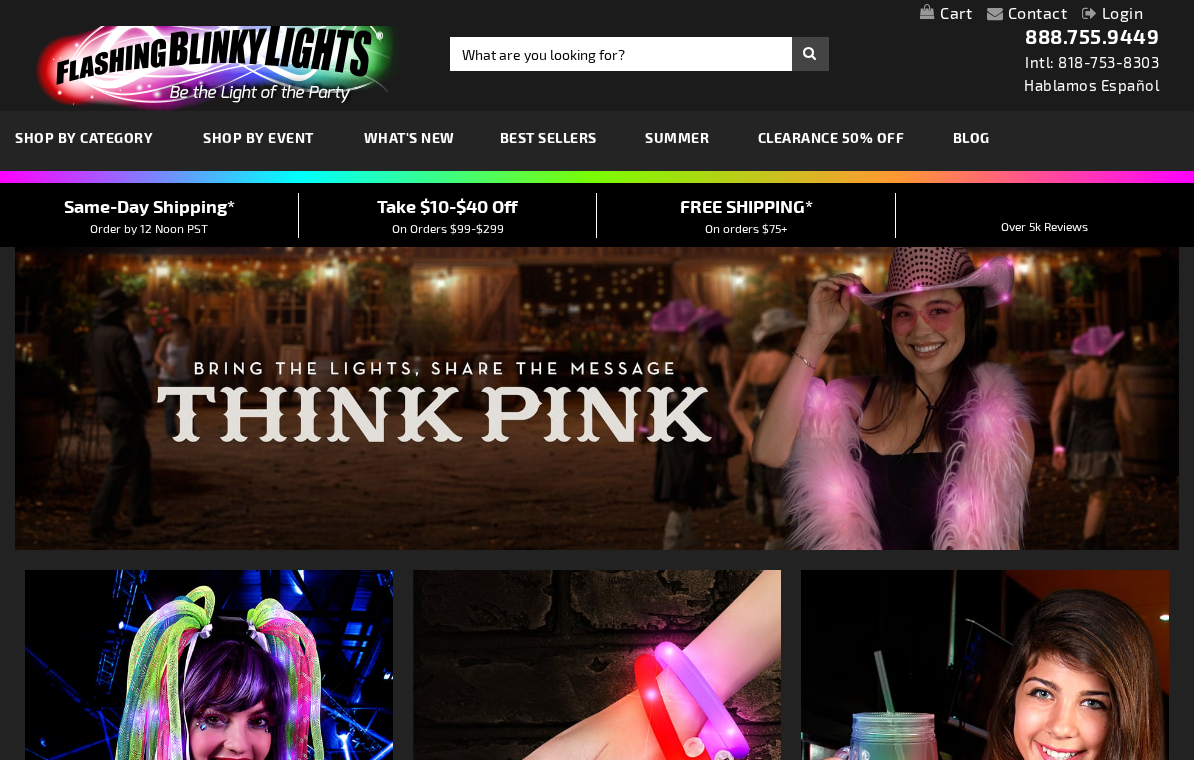 click on "BLOG" at bounding box center (971, 137) 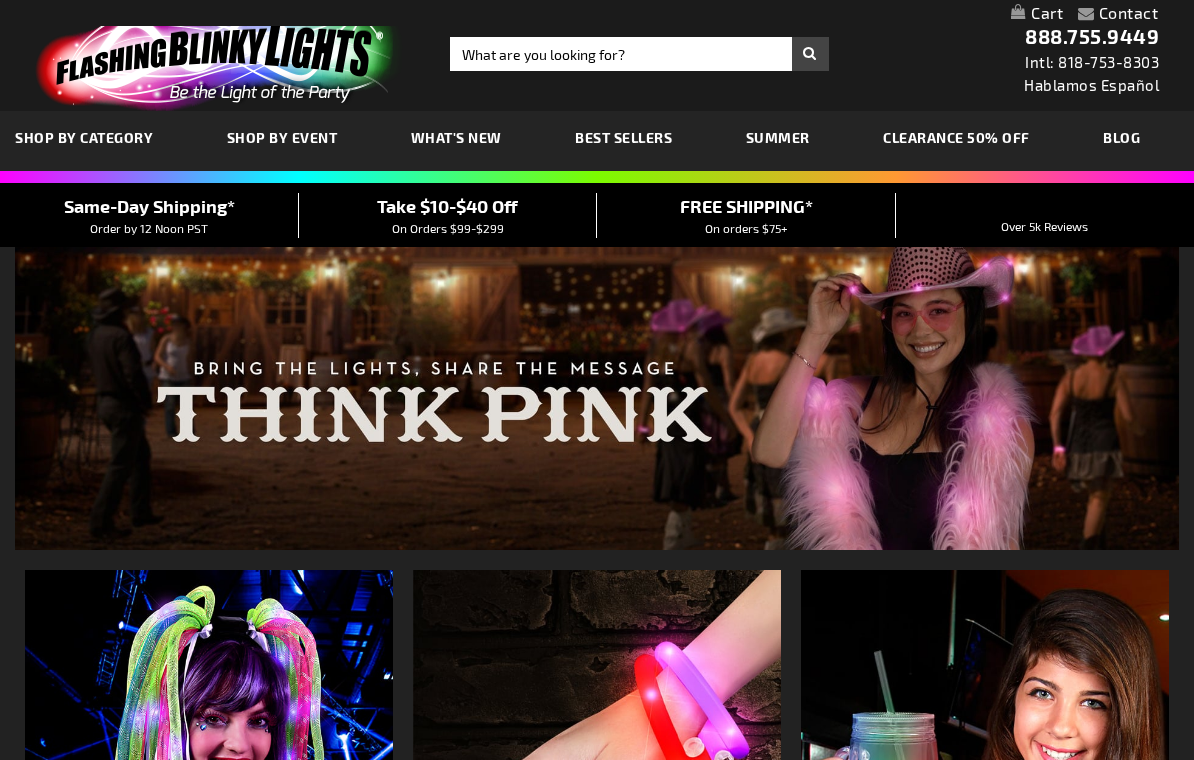 scroll, scrollTop: 0, scrollLeft: 0, axis: both 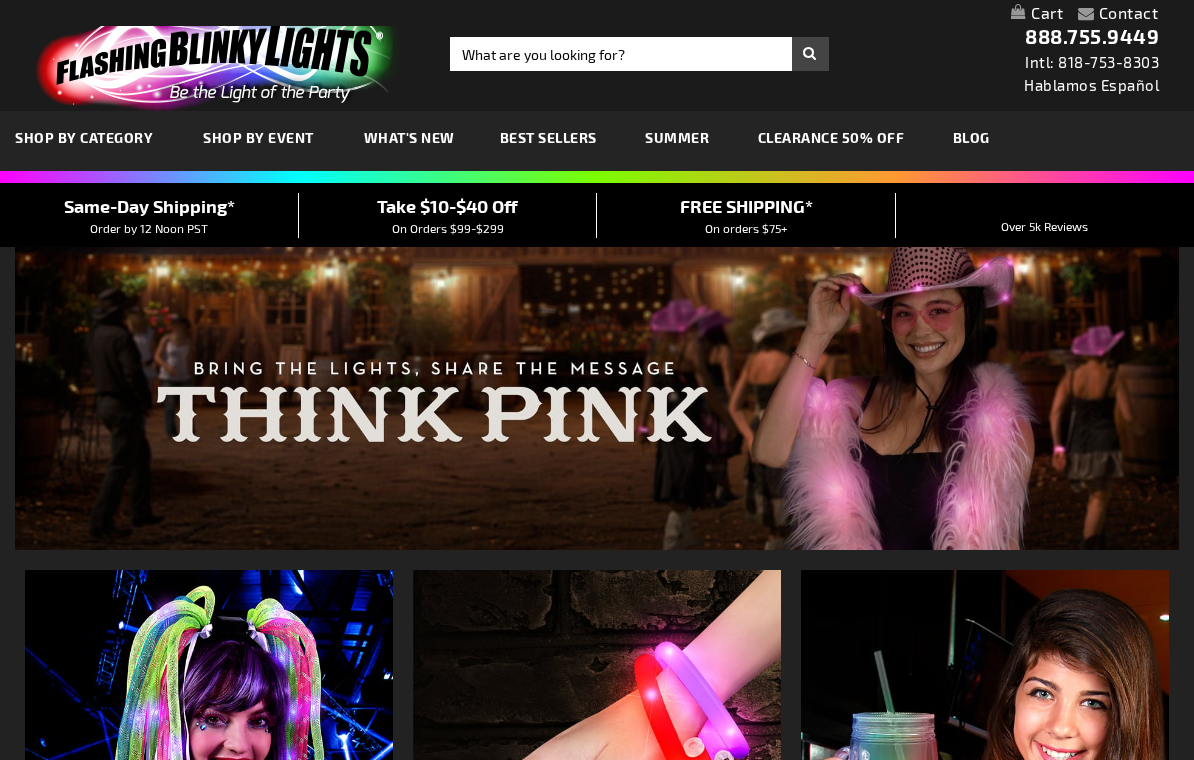 click at bounding box center (215, 57) 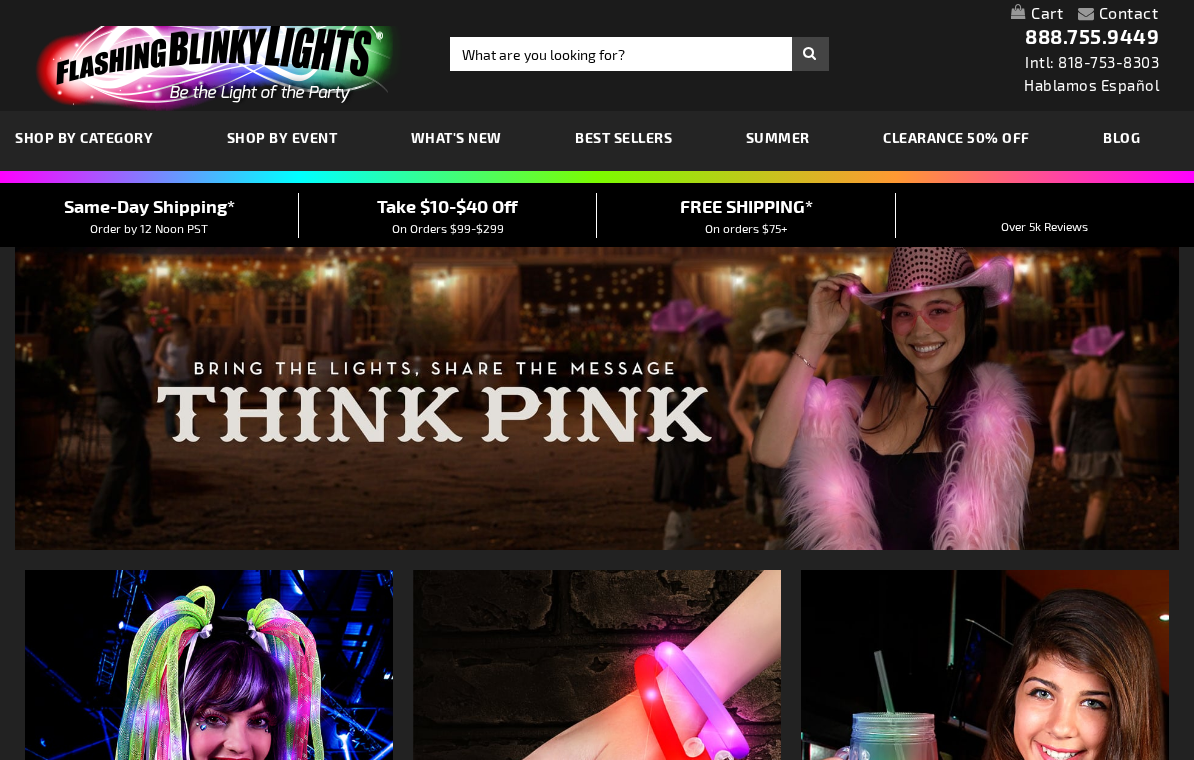 scroll, scrollTop: 0, scrollLeft: 0, axis: both 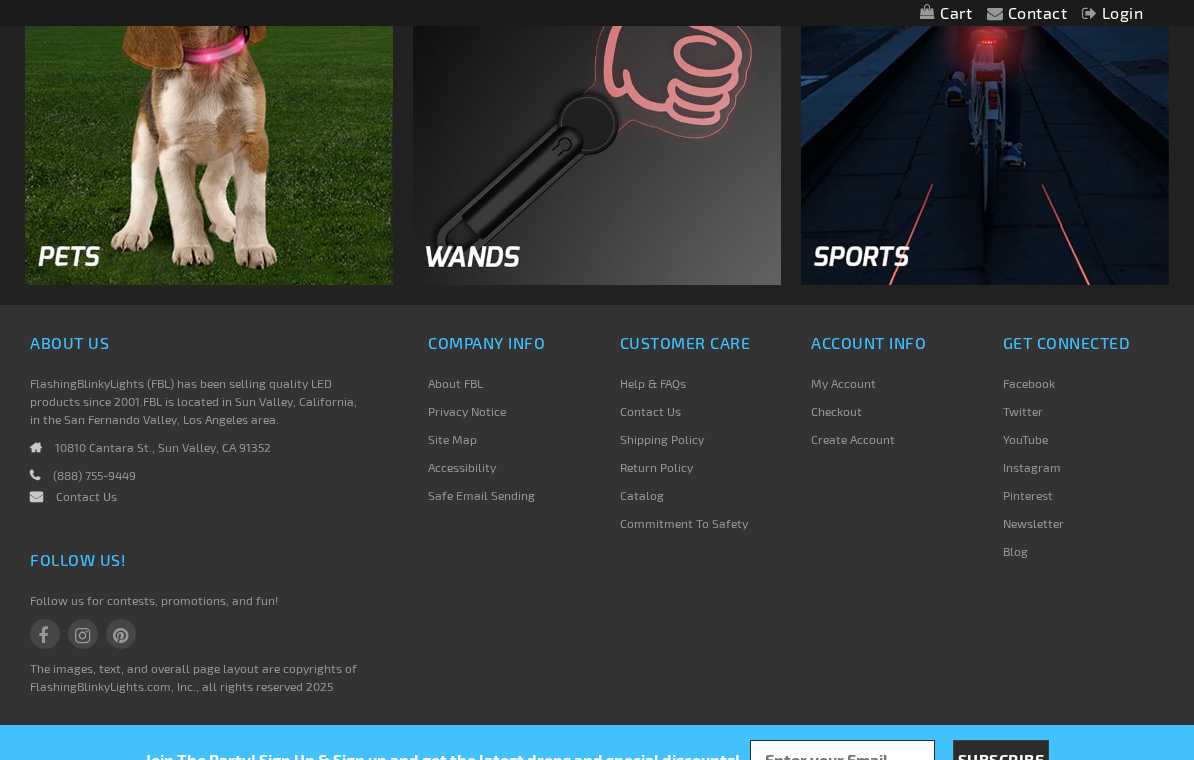 click on "Commitment To Safety" at bounding box center [684, 523] 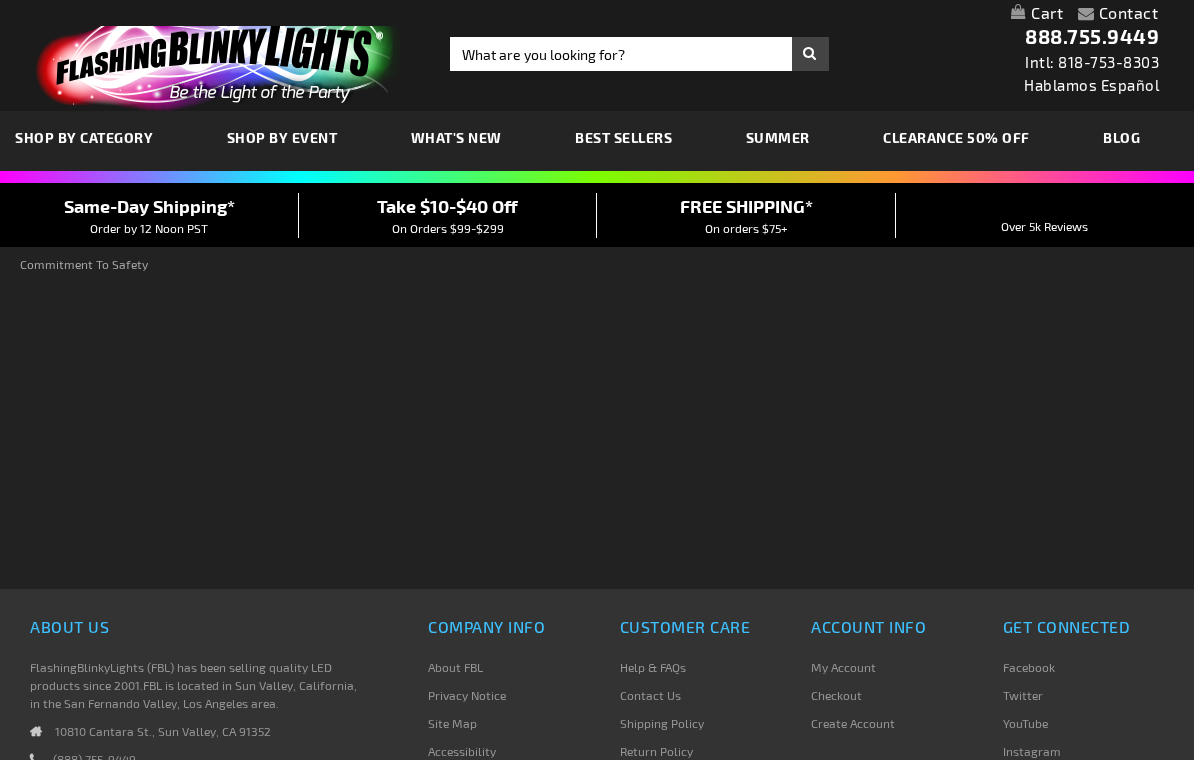 scroll, scrollTop: 0, scrollLeft: 0, axis: both 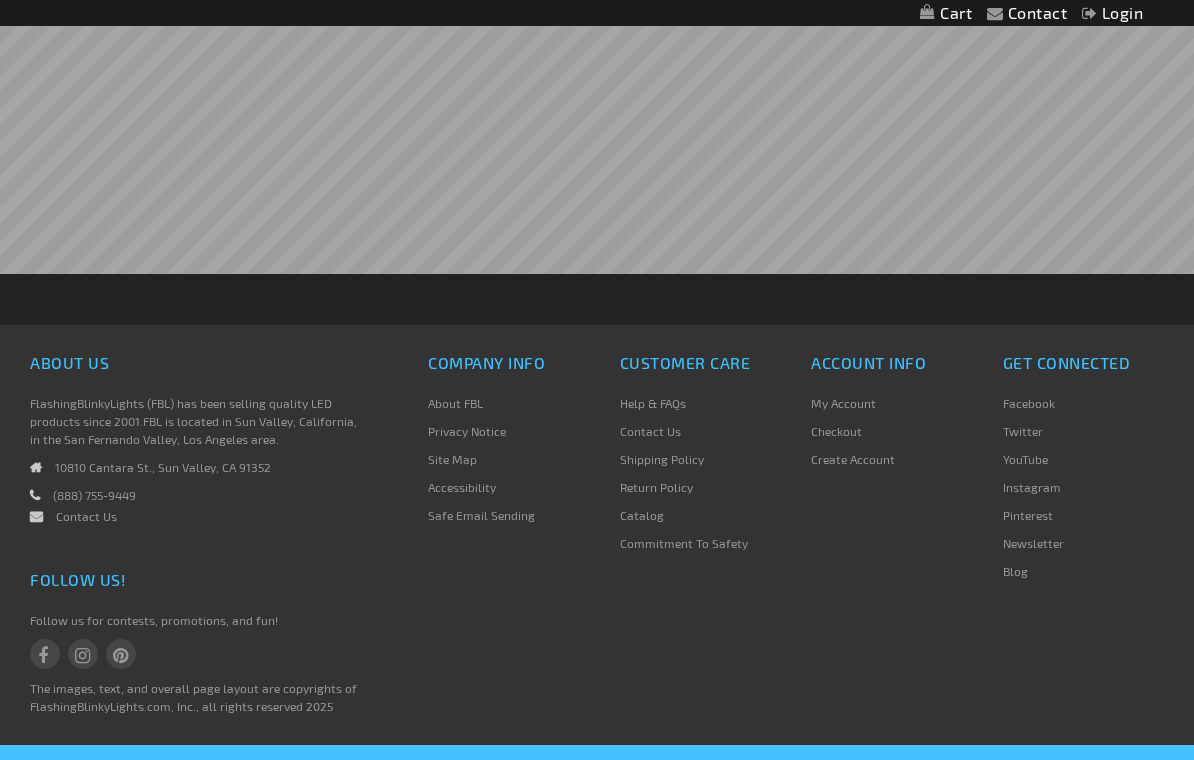 click on "About FBL" at bounding box center (455, 403) 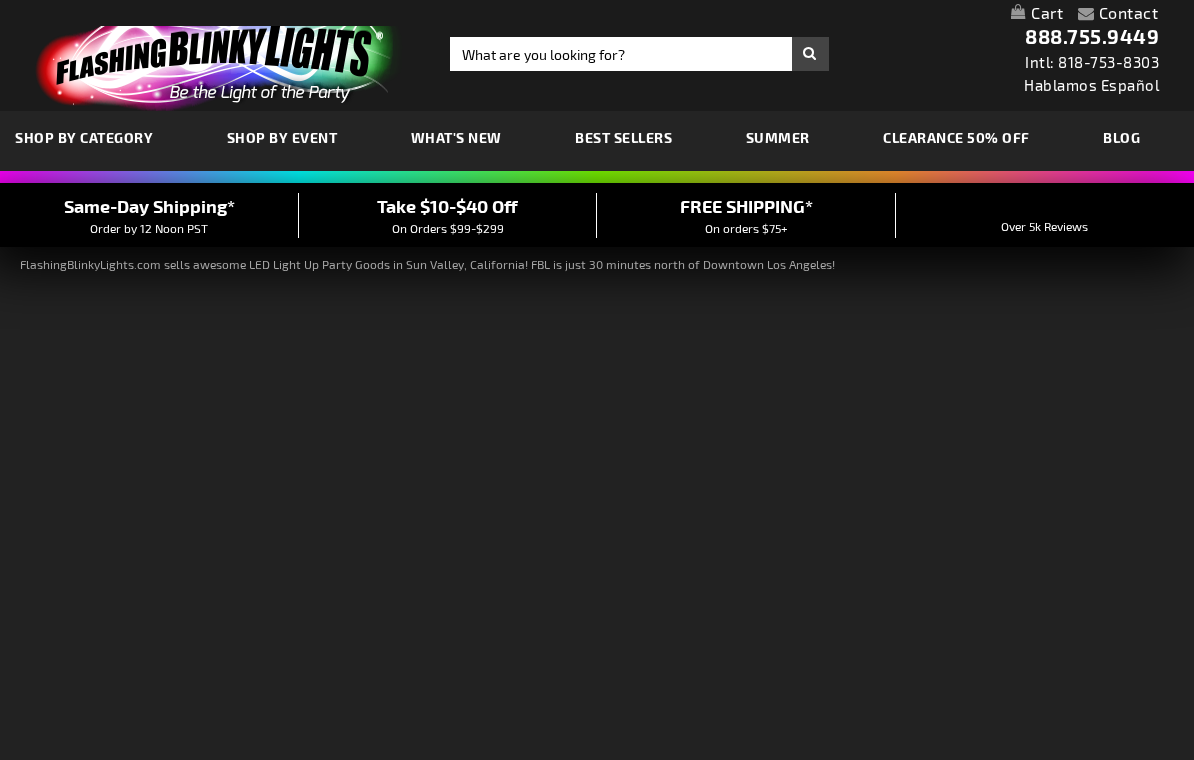 scroll, scrollTop: 0, scrollLeft: 0, axis: both 